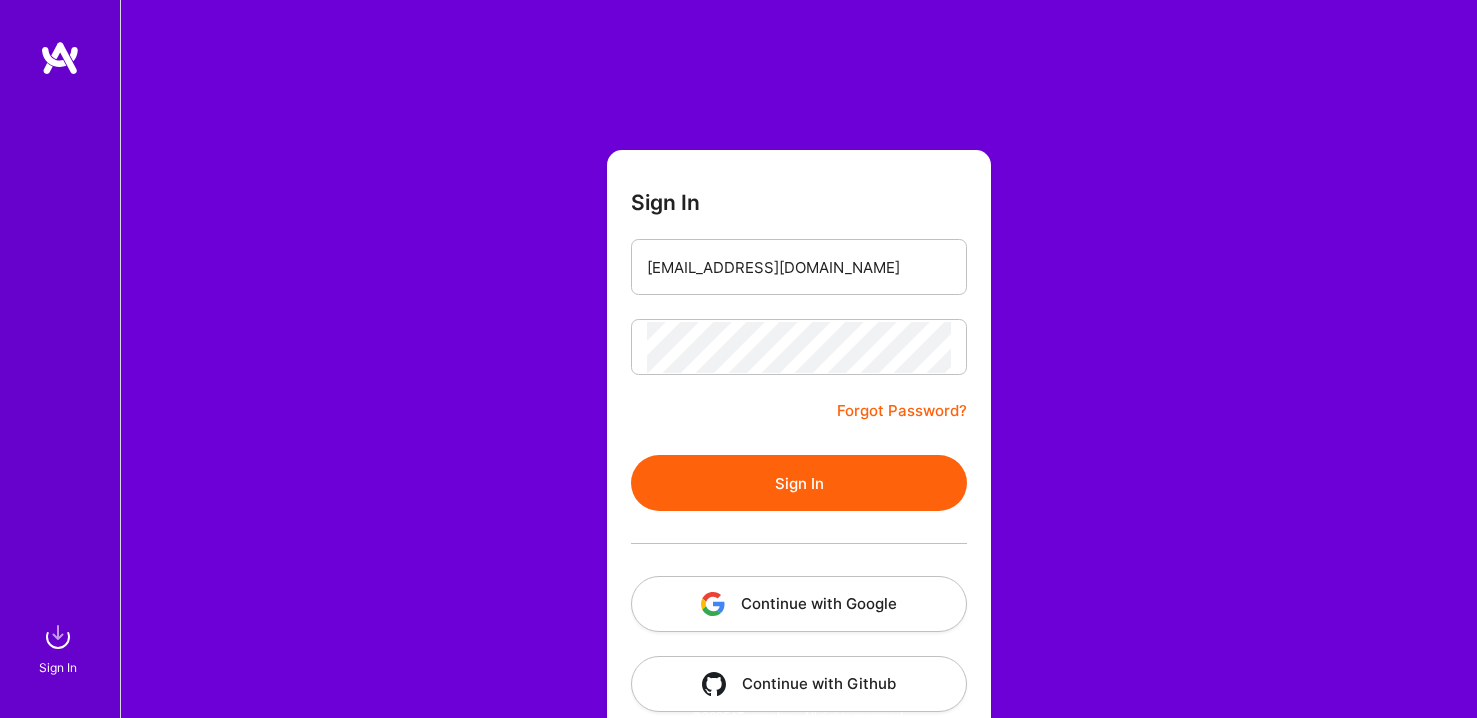 click on "Sign In" at bounding box center (799, 483) 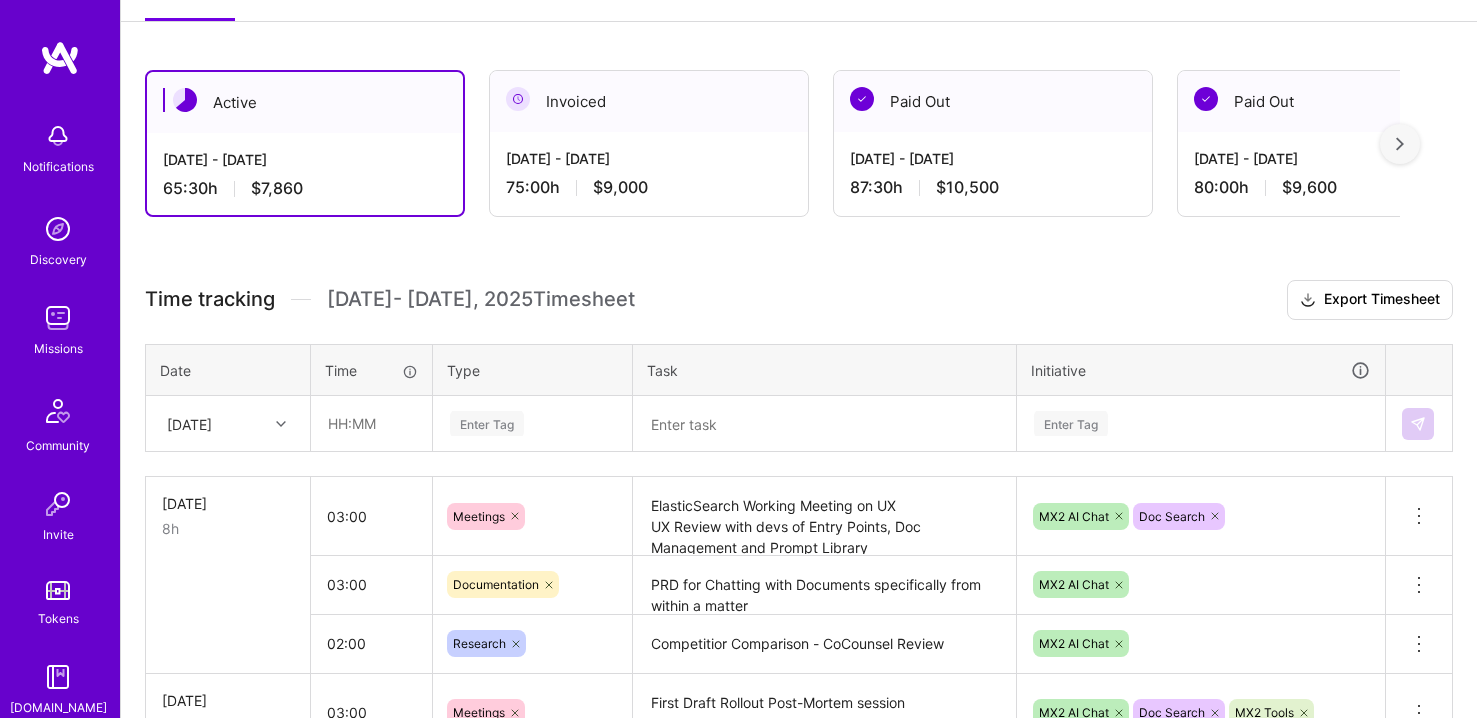 scroll, scrollTop: 471, scrollLeft: 0, axis: vertical 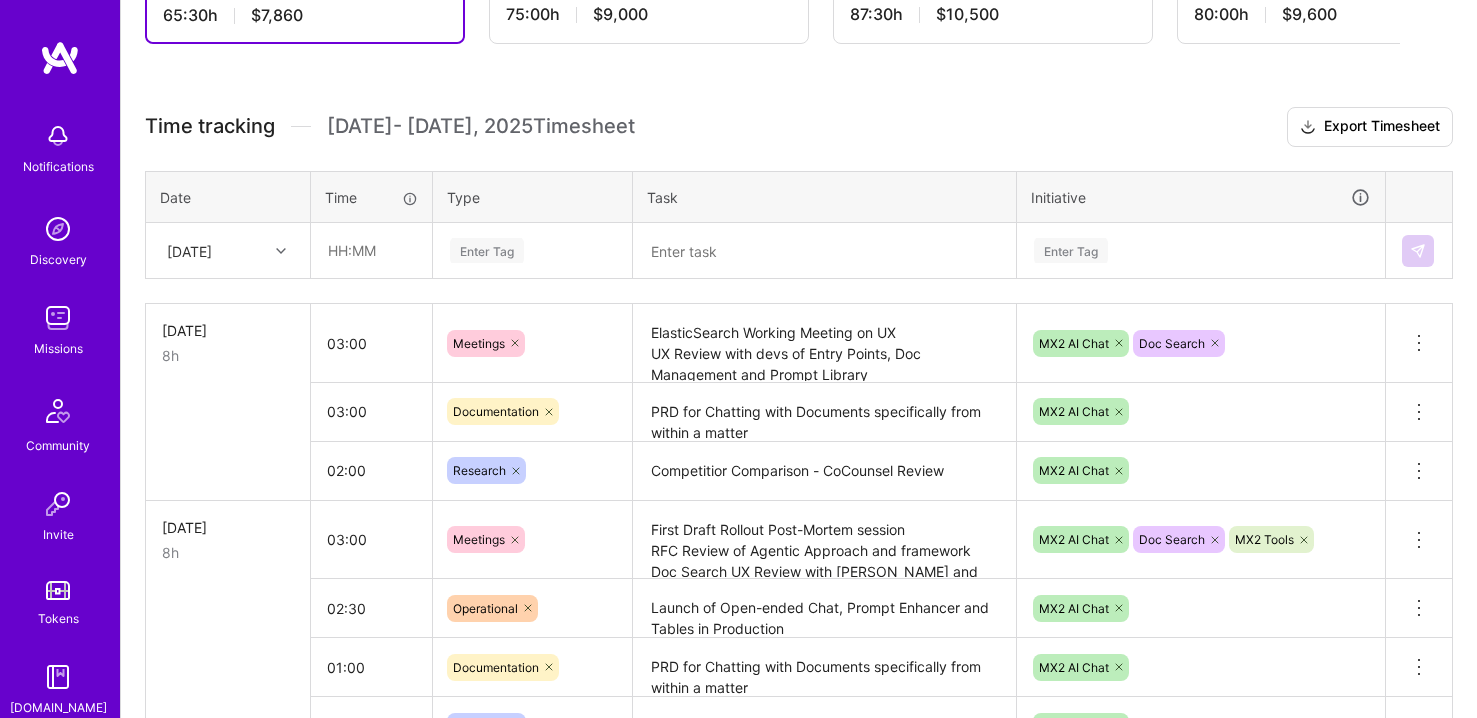 click on "[DATE]" at bounding box center (212, 250) 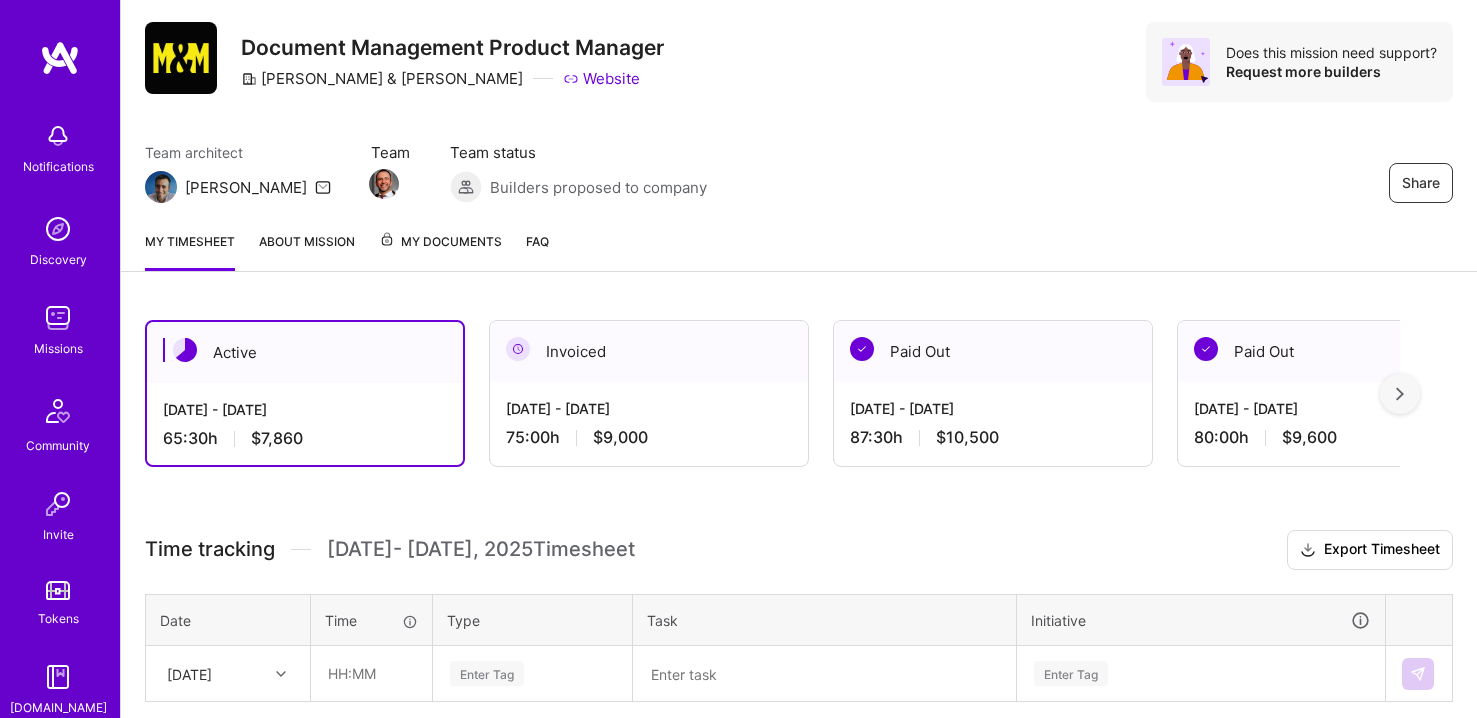 click on "Team architect [PERSON_NAME] Team Team status Builders proposed to company Share" at bounding box center [799, 172] 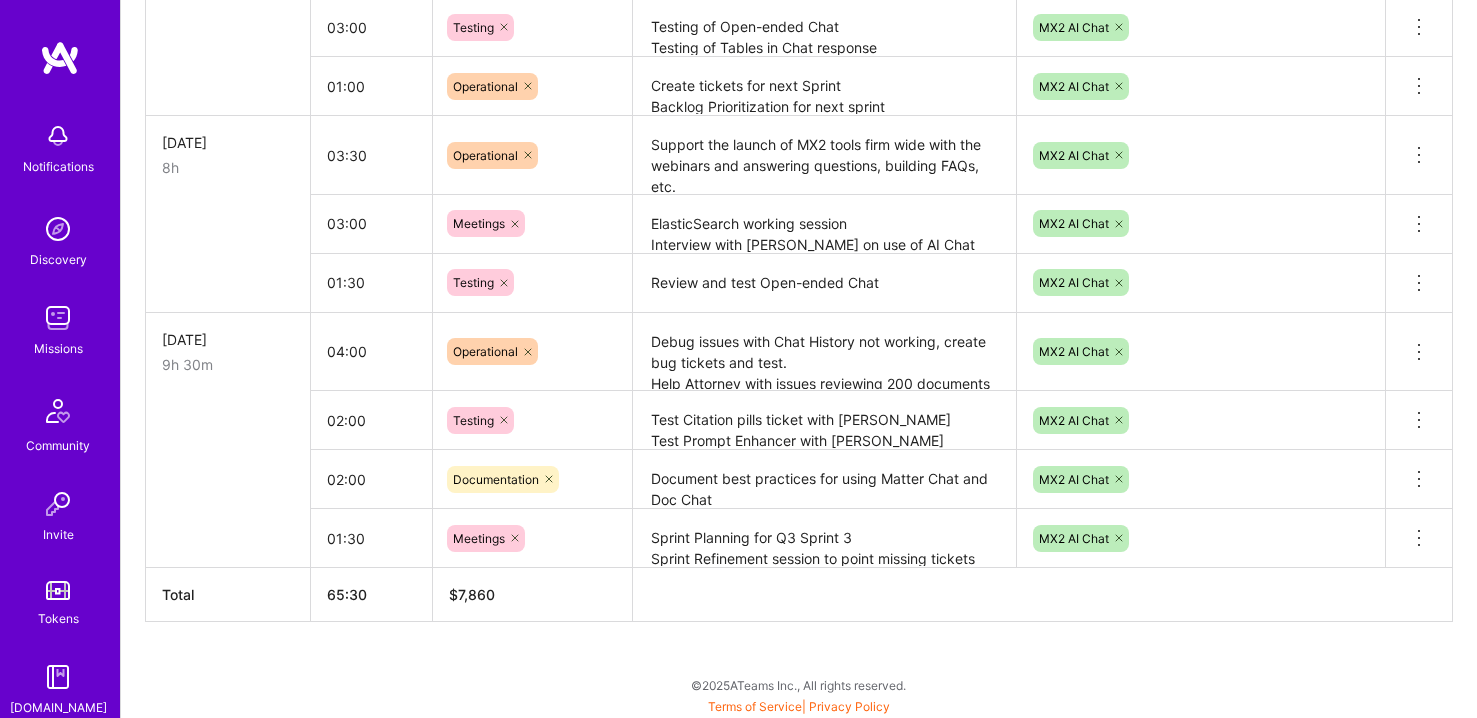 scroll, scrollTop: 2016, scrollLeft: 0, axis: vertical 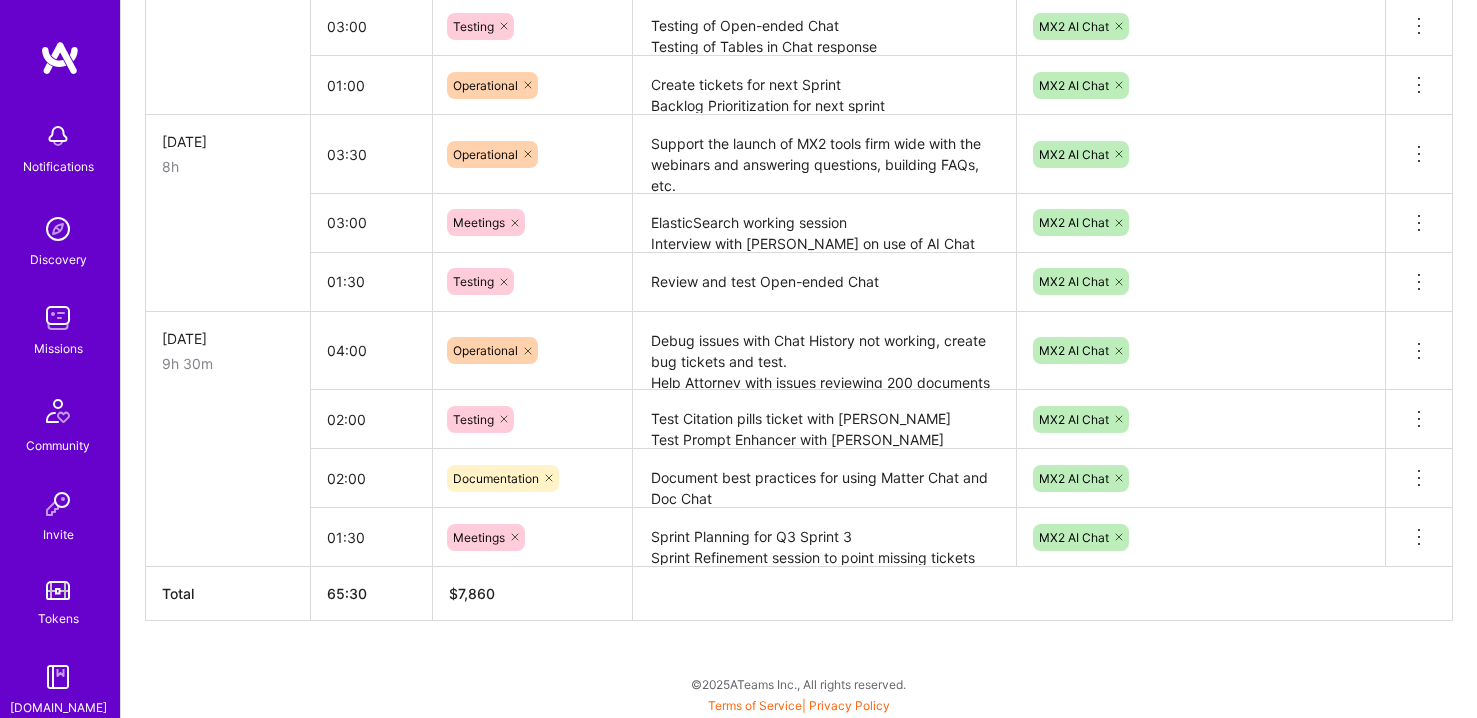 click on "[DATE] 9h 30m" at bounding box center (228, 350) 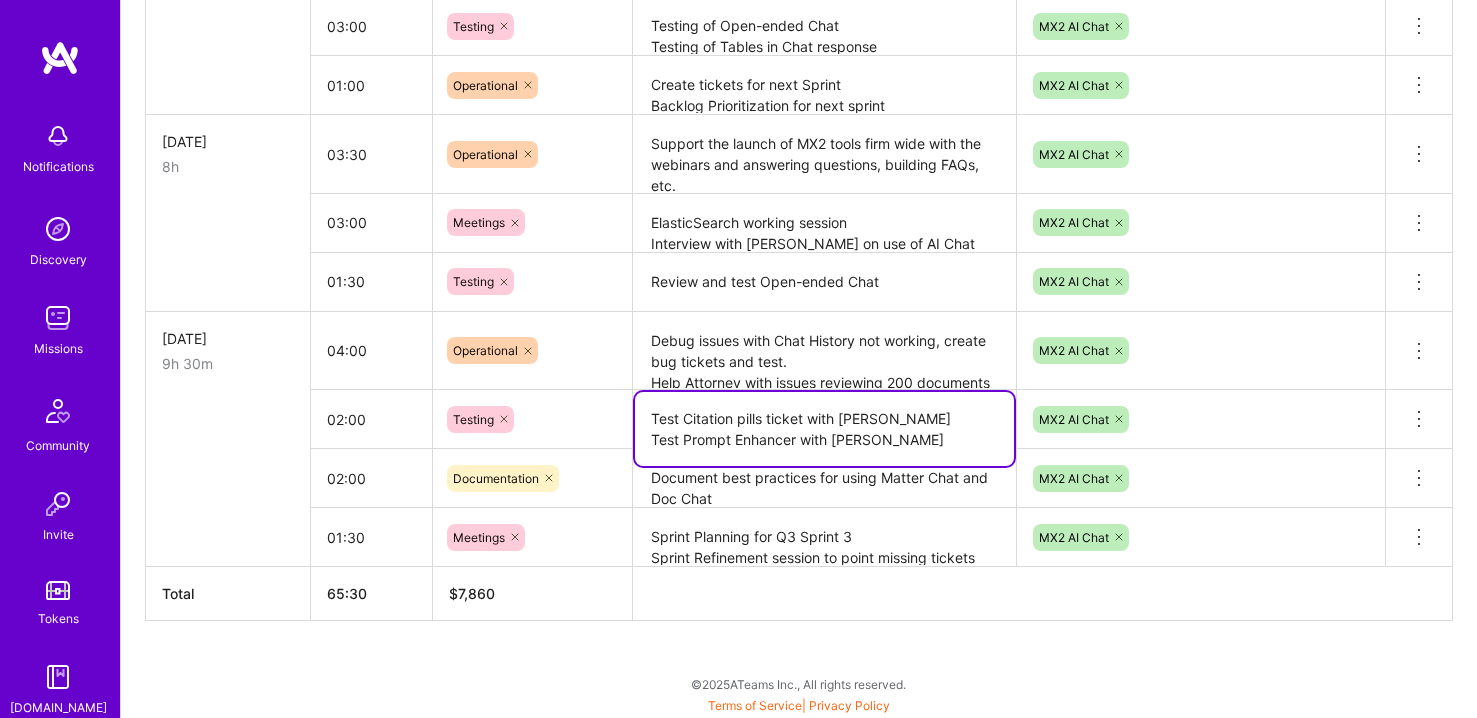 click on "Test Citation pills ticket with [PERSON_NAME]
Test Prompt Enhancer with [PERSON_NAME]" at bounding box center (824, 429) 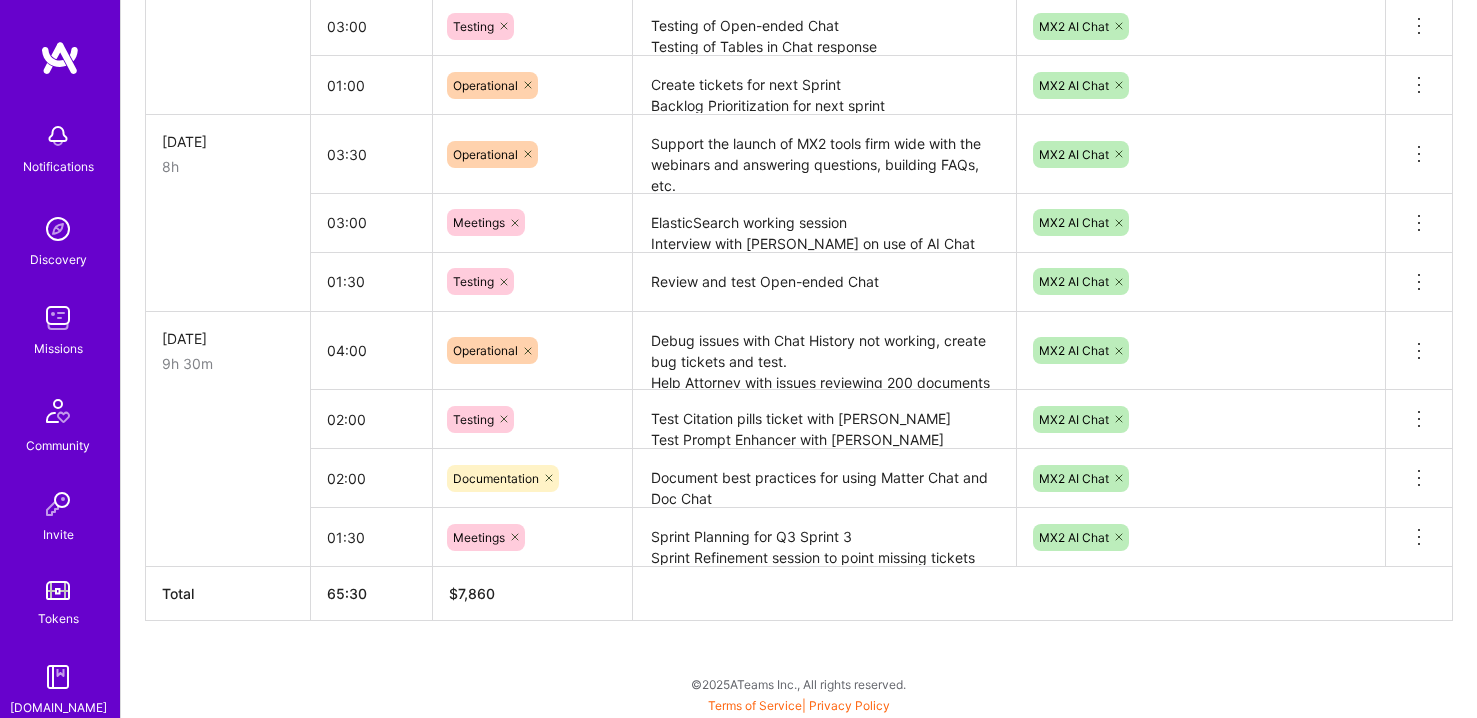click at bounding box center (228, 419) 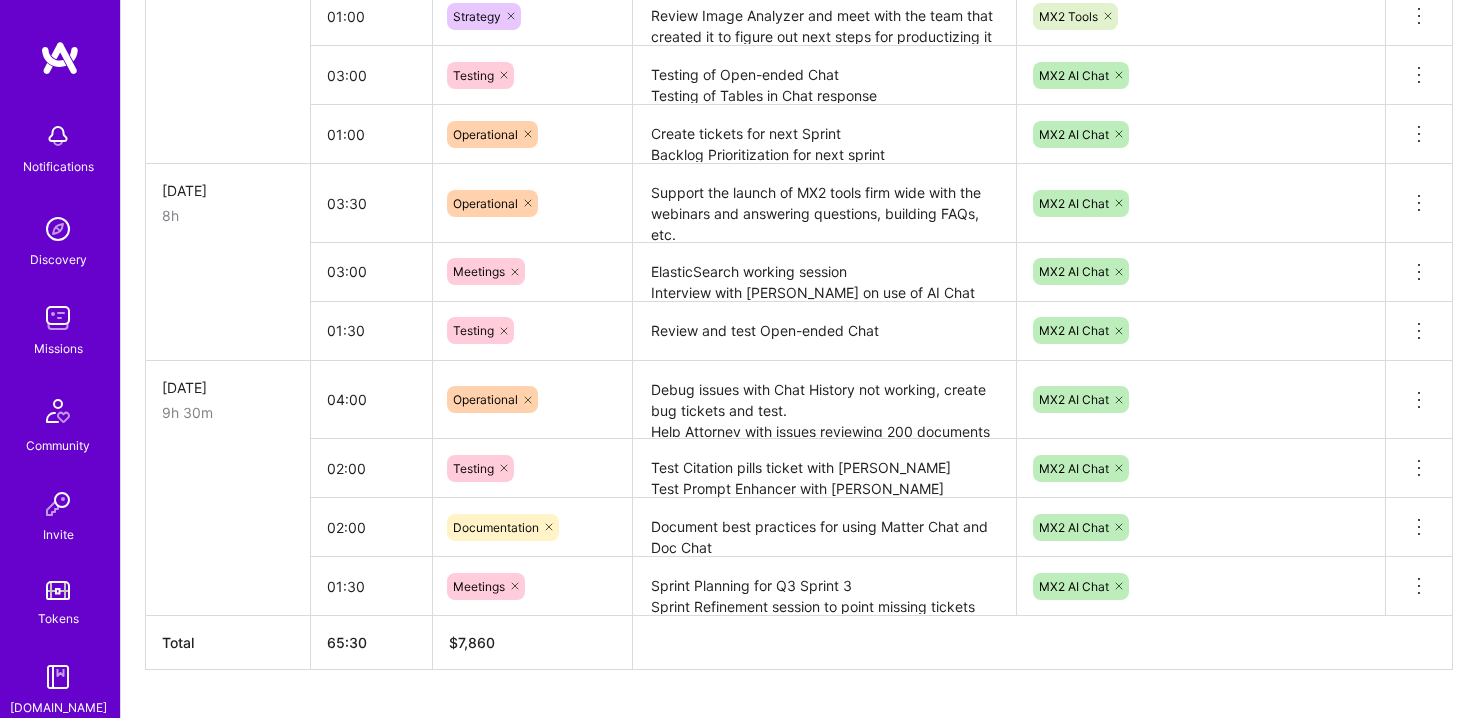 scroll, scrollTop: 1966, scrollLeft: 0, axis: vertical 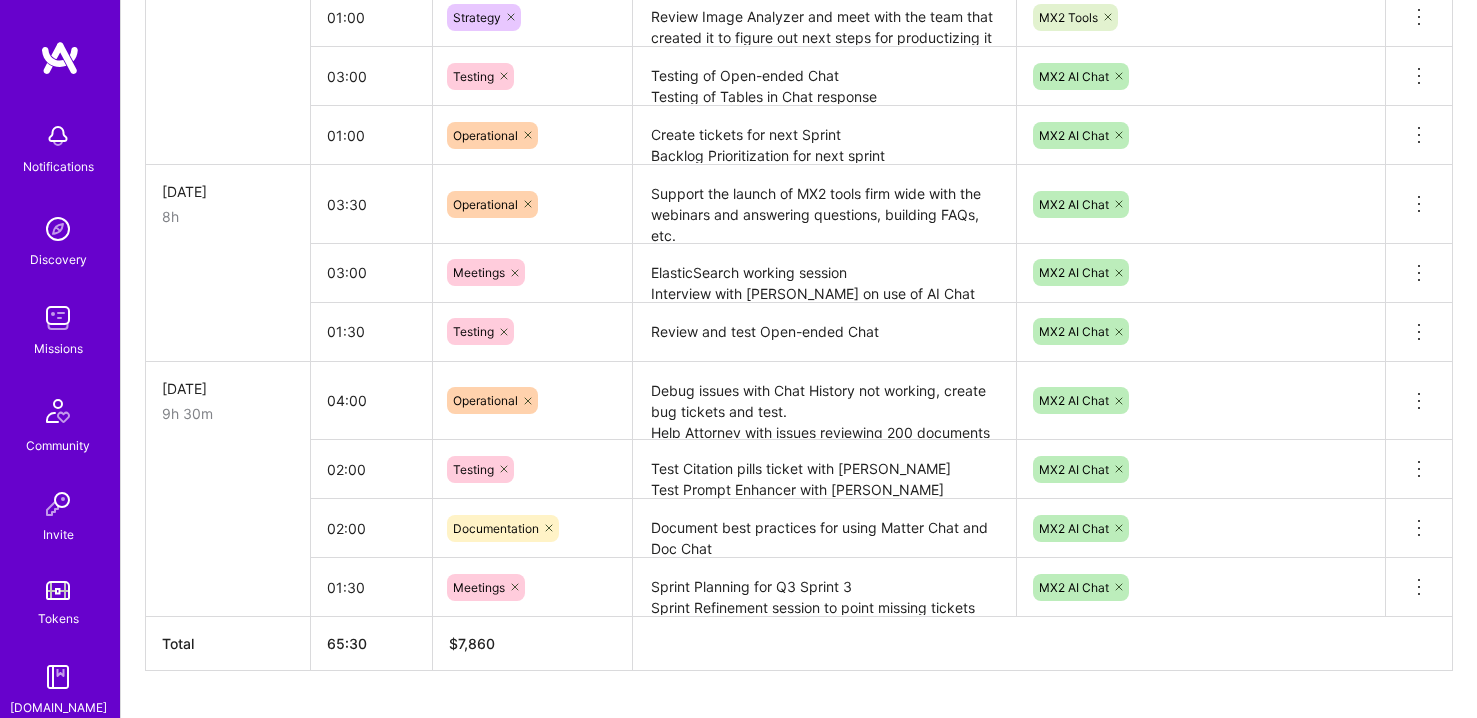 click on "[DATE] 9h 30m" at bounding box center (228, 400) 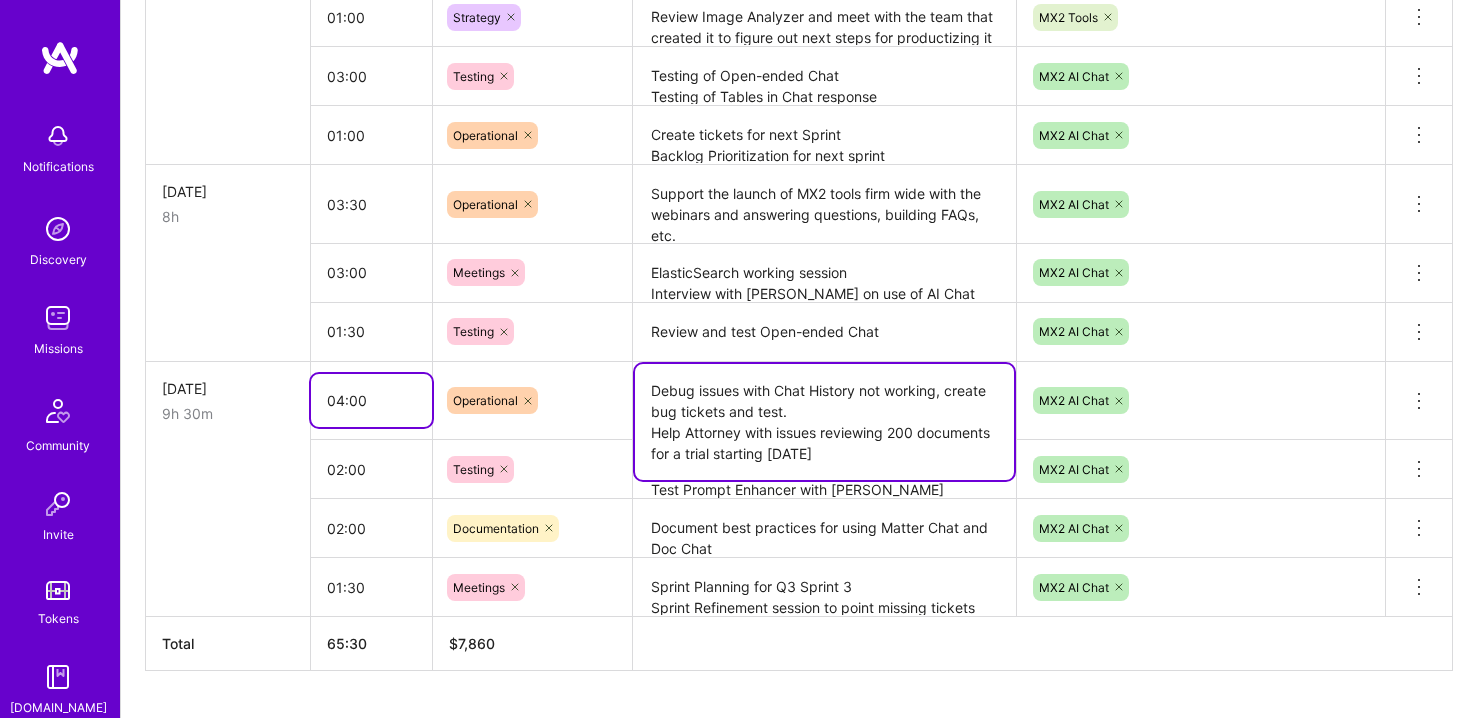 click on "04:00" at bounding box center [371, 400] 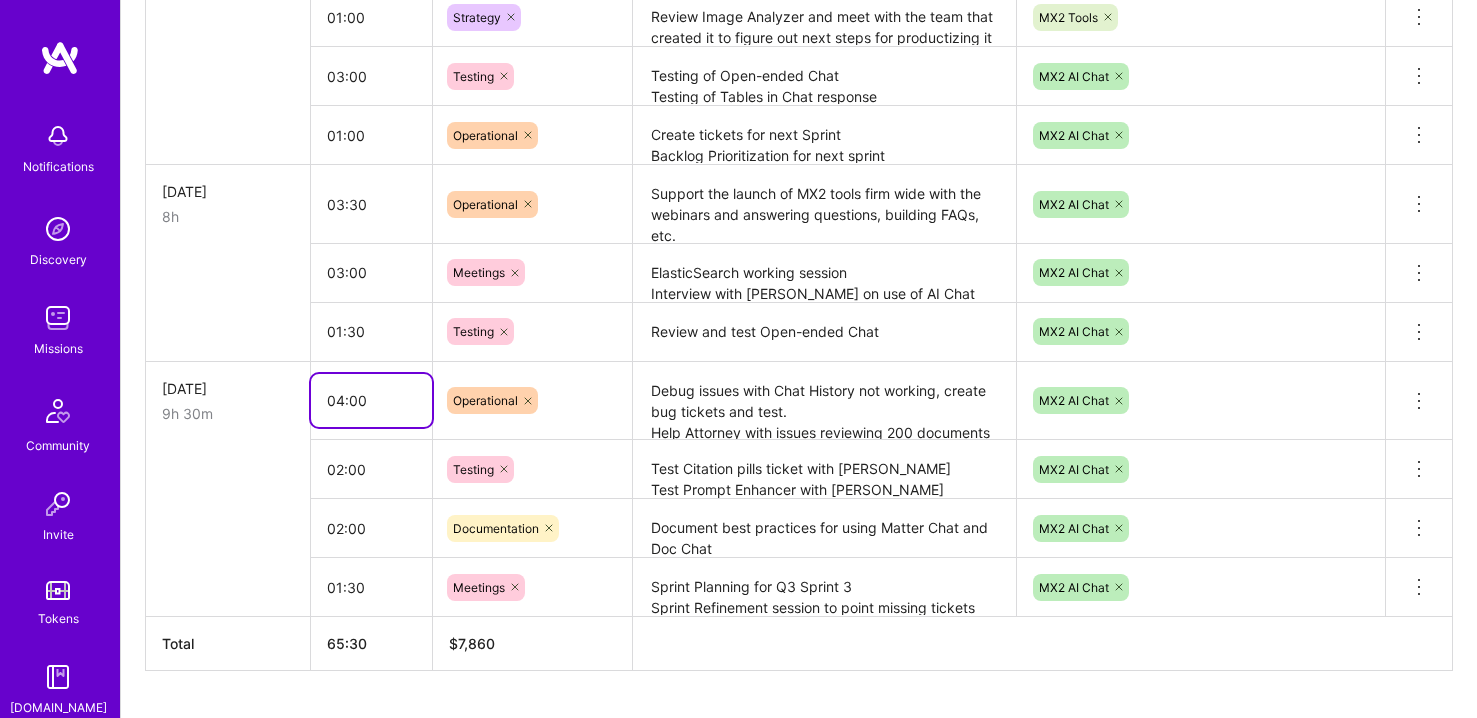 click on "04:00" at bounding box center (371, 400) 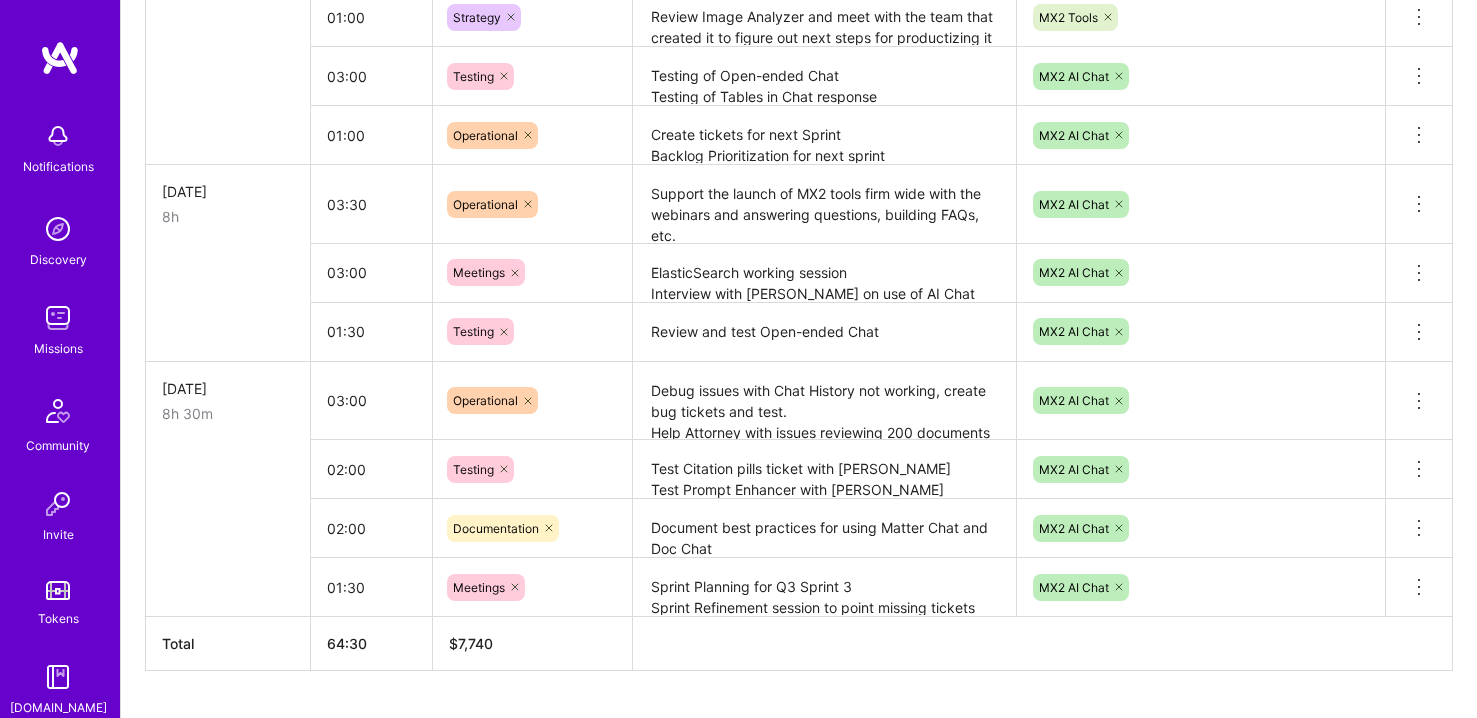 click on "[DATE] 8h 30m" at bounding box center [228, 400] 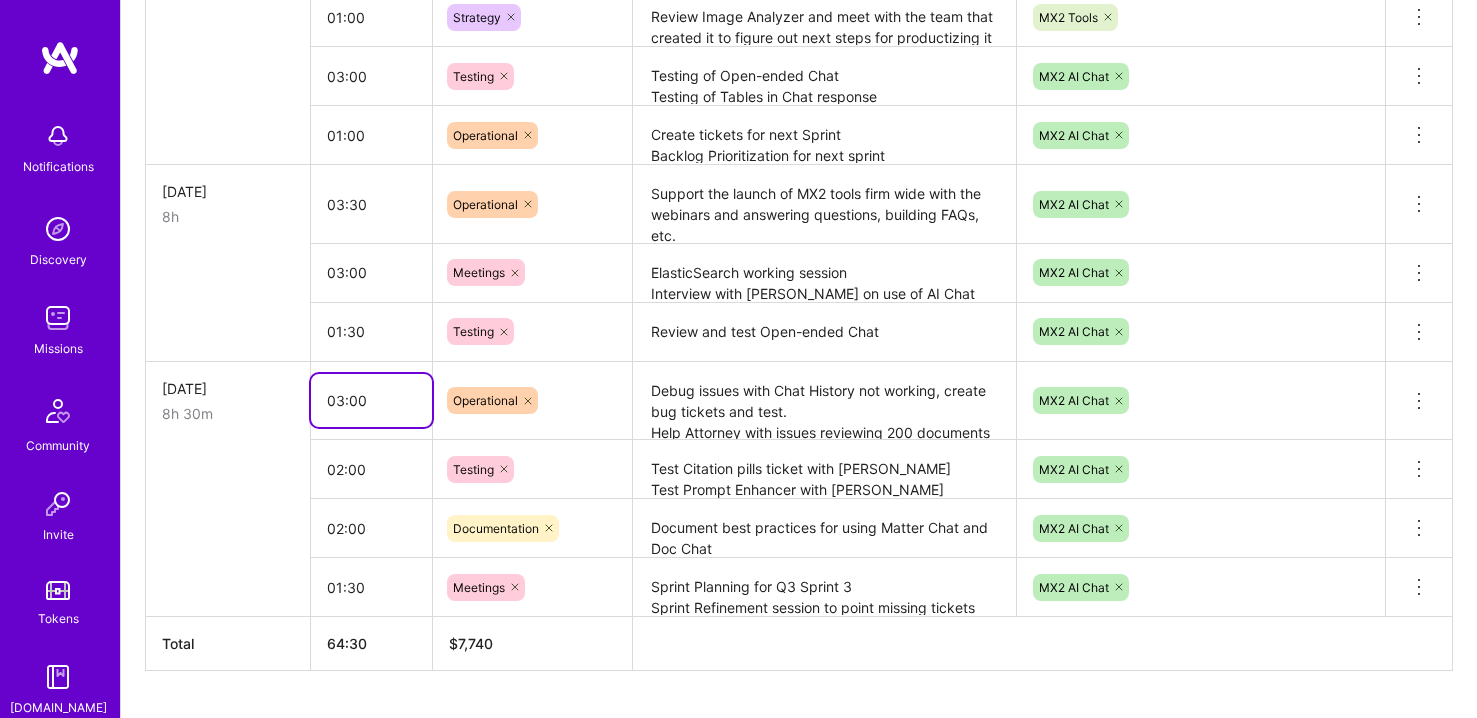 click on "03:00" at bounding box center [371, 400] 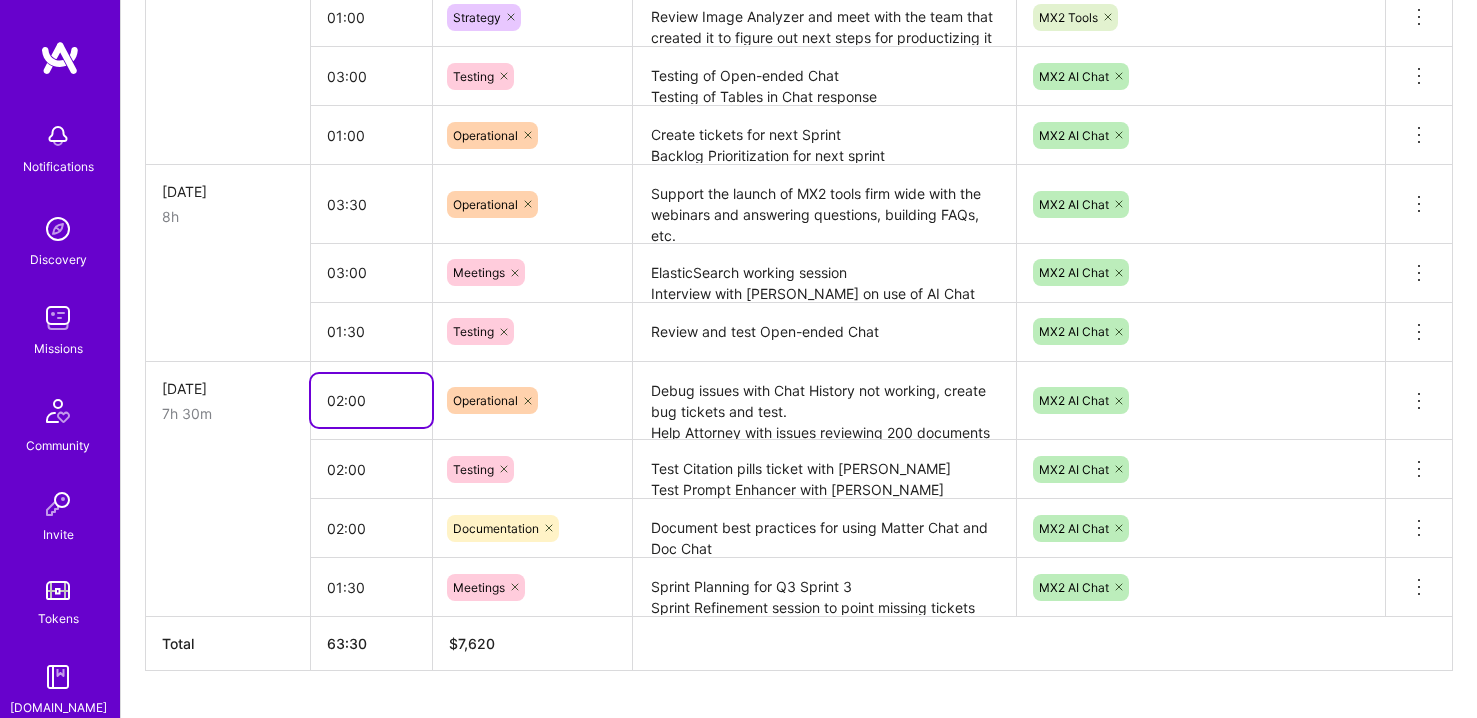 click on "02:00" at bounding box center (371, 400) 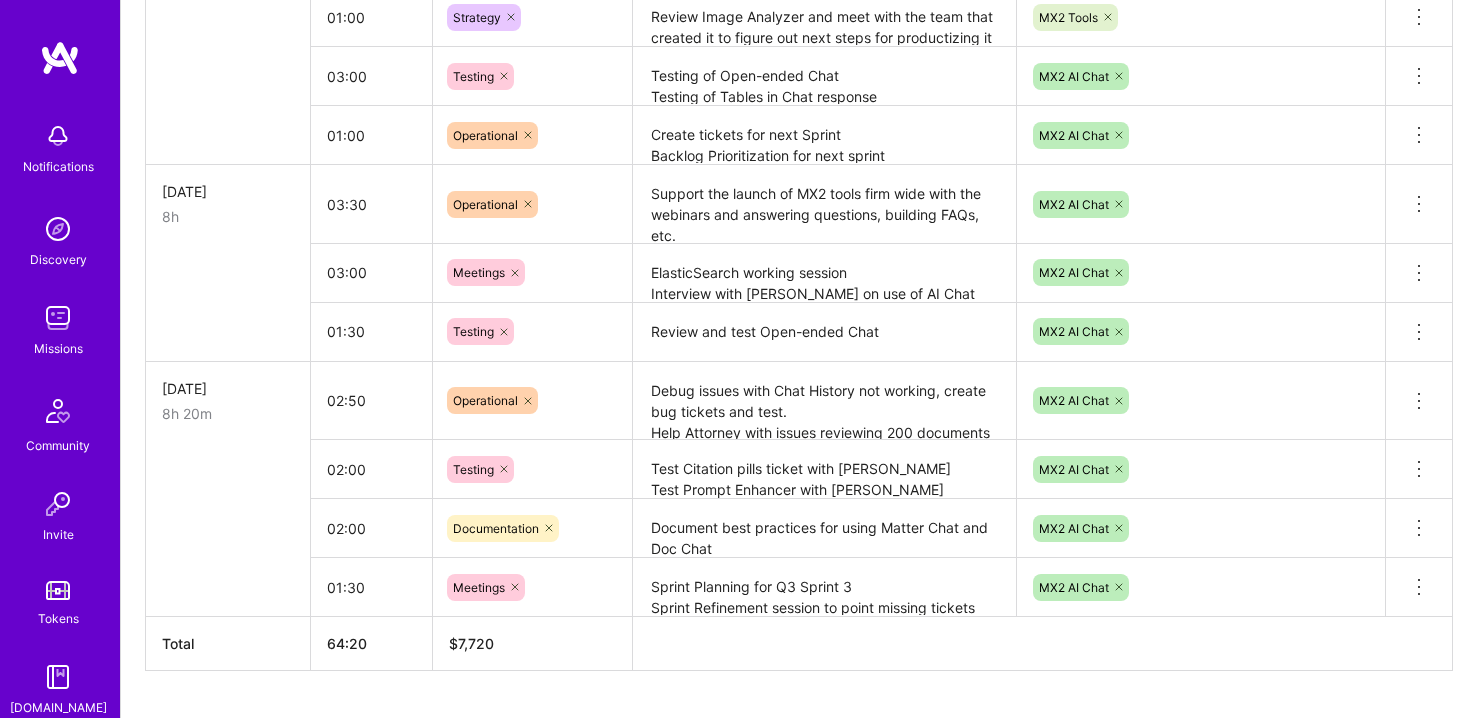 click on "[DATE] 8h 20m" at bounding box center (228, 400) 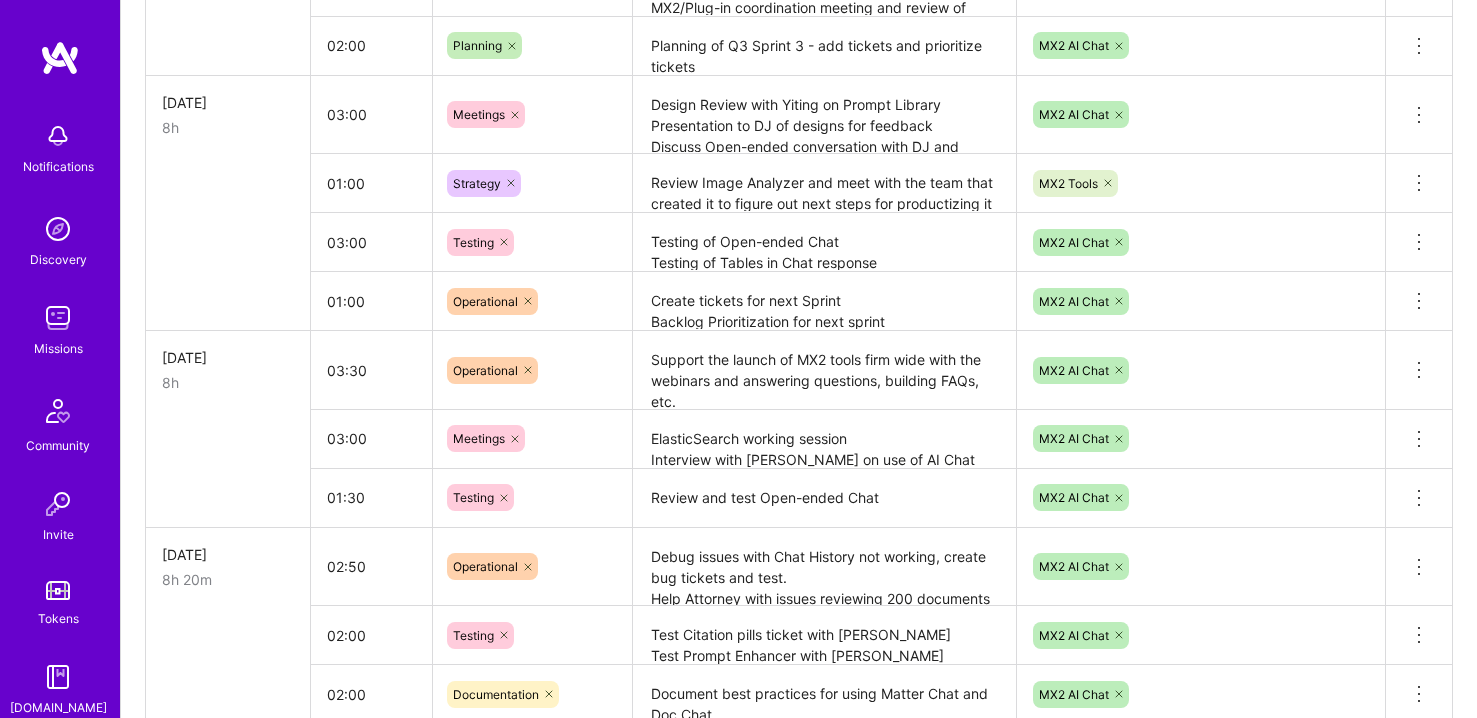 scroll, scrollTop: 2004, scrollLeft: 0, axis: vertical 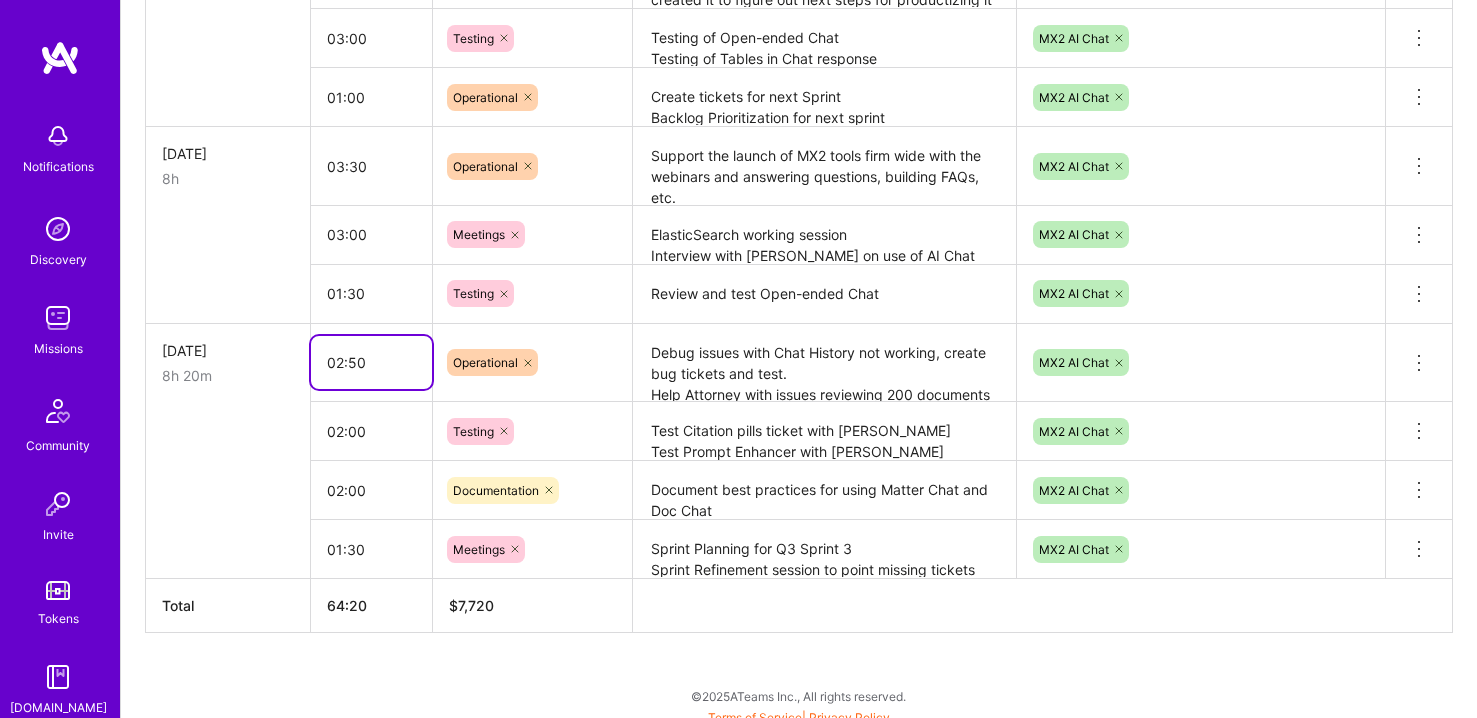click on "02:50" at bounding box center (371, 362) 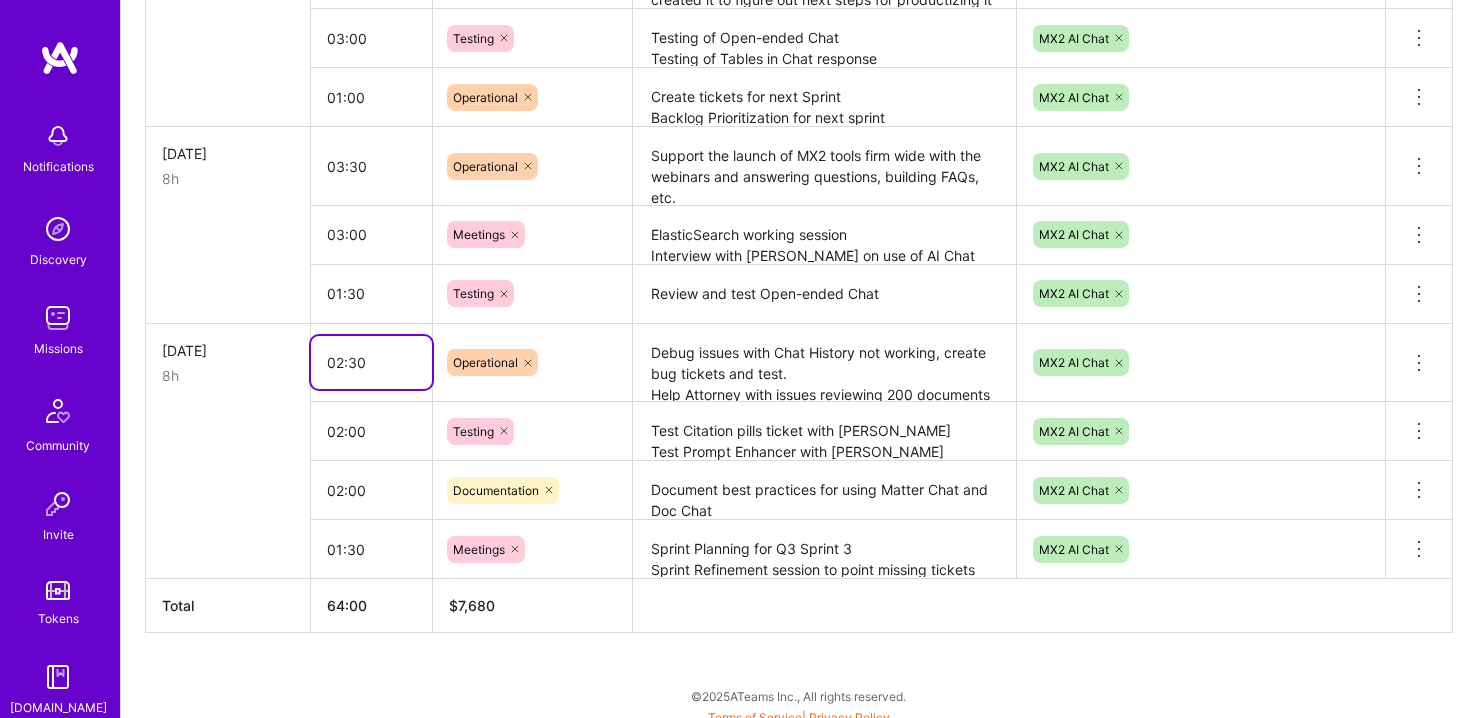 type on "02:30" 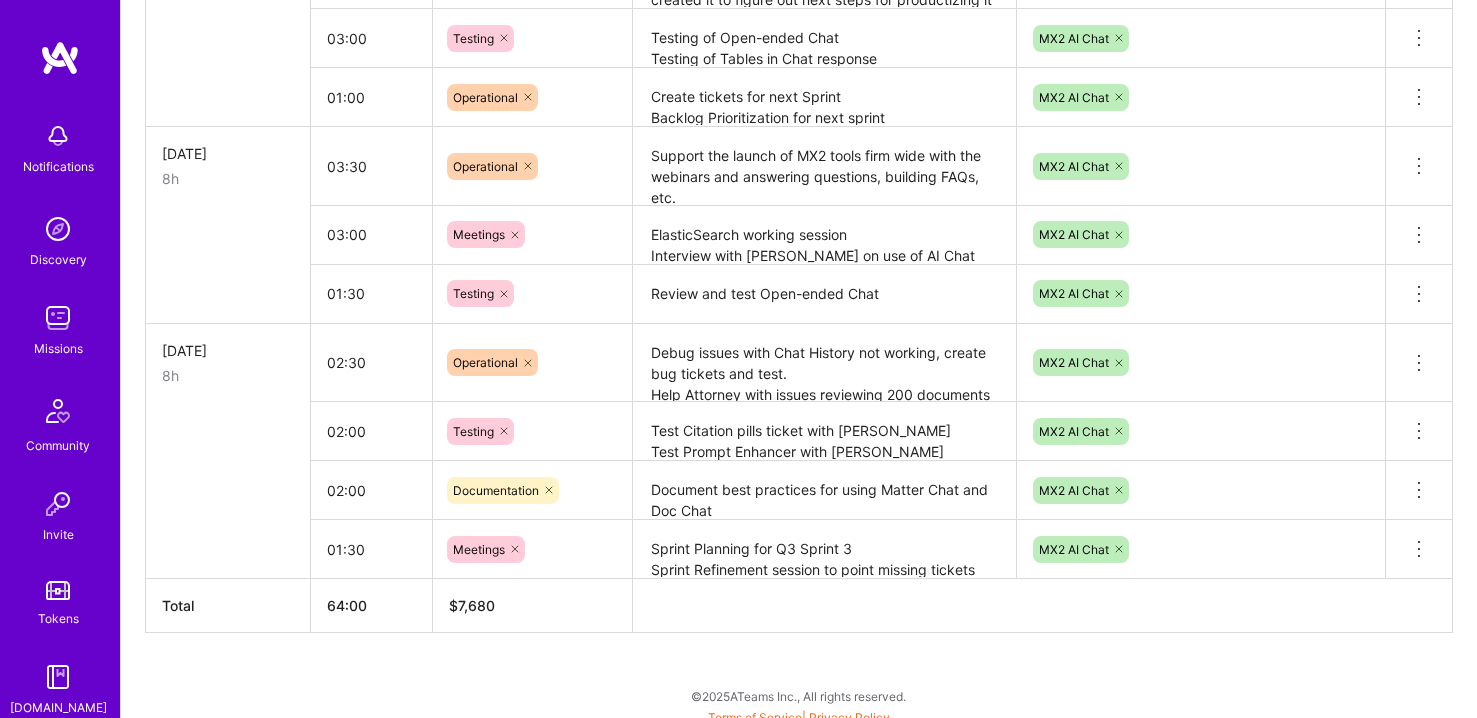 click on "[DATE] 8h" at bounding box center (228, 362) 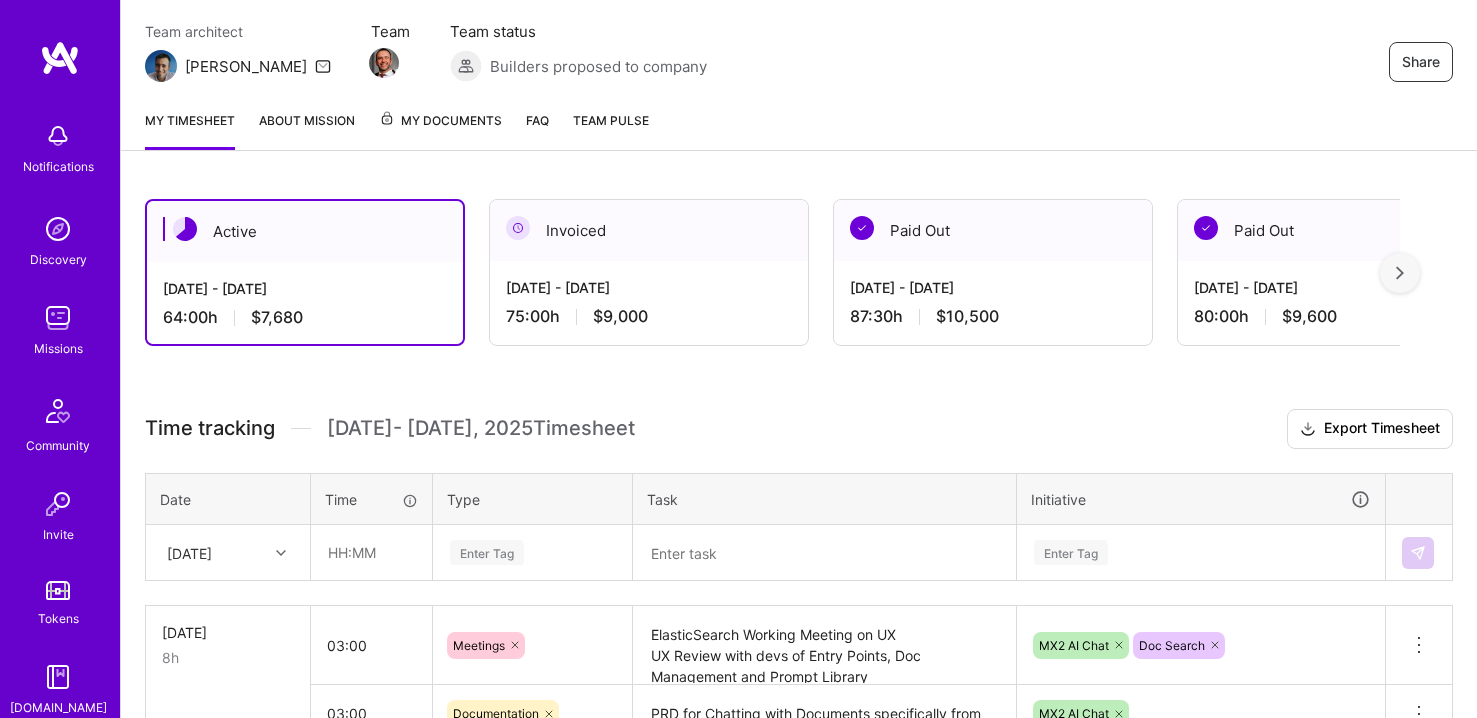 scroll, scrollTop: 169, scrollLeft: 0, axis: vertical 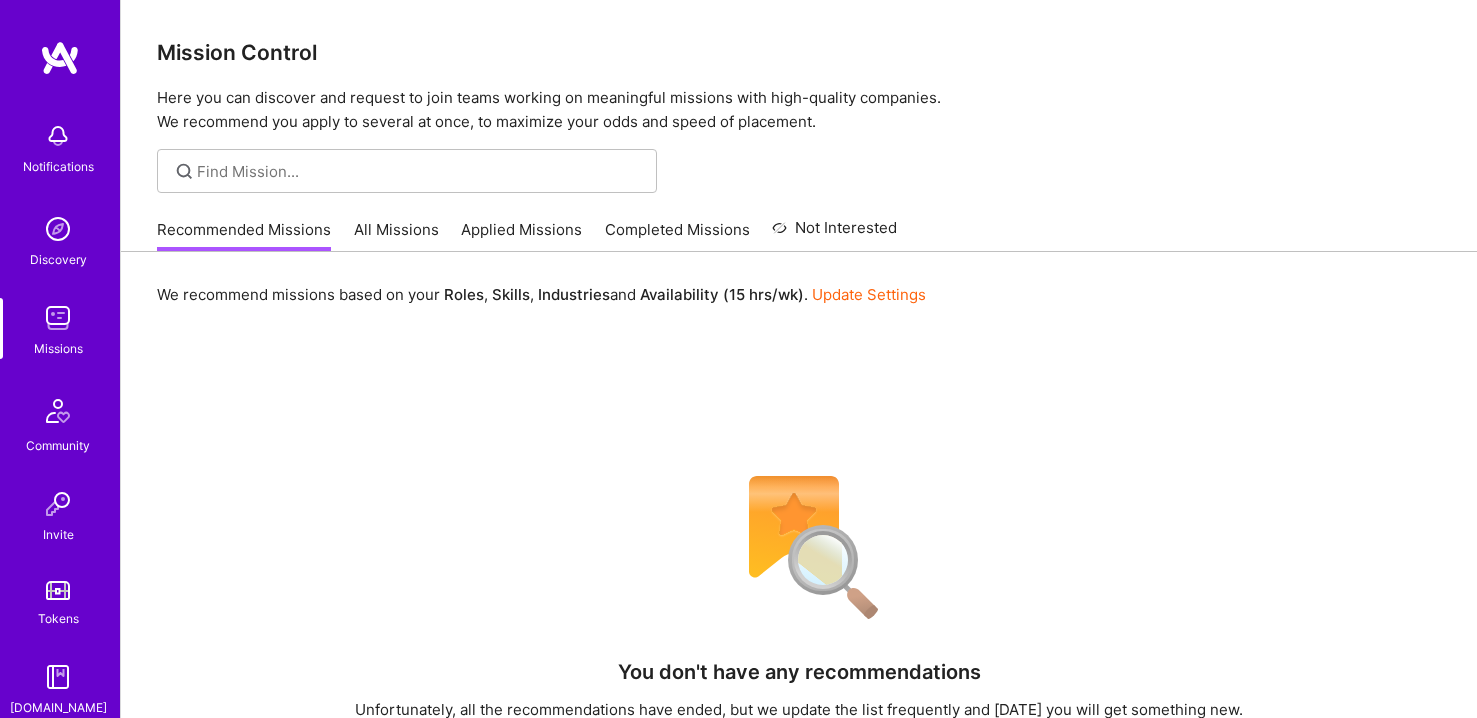 click on "All Missions" at bounding box center [396, 235] 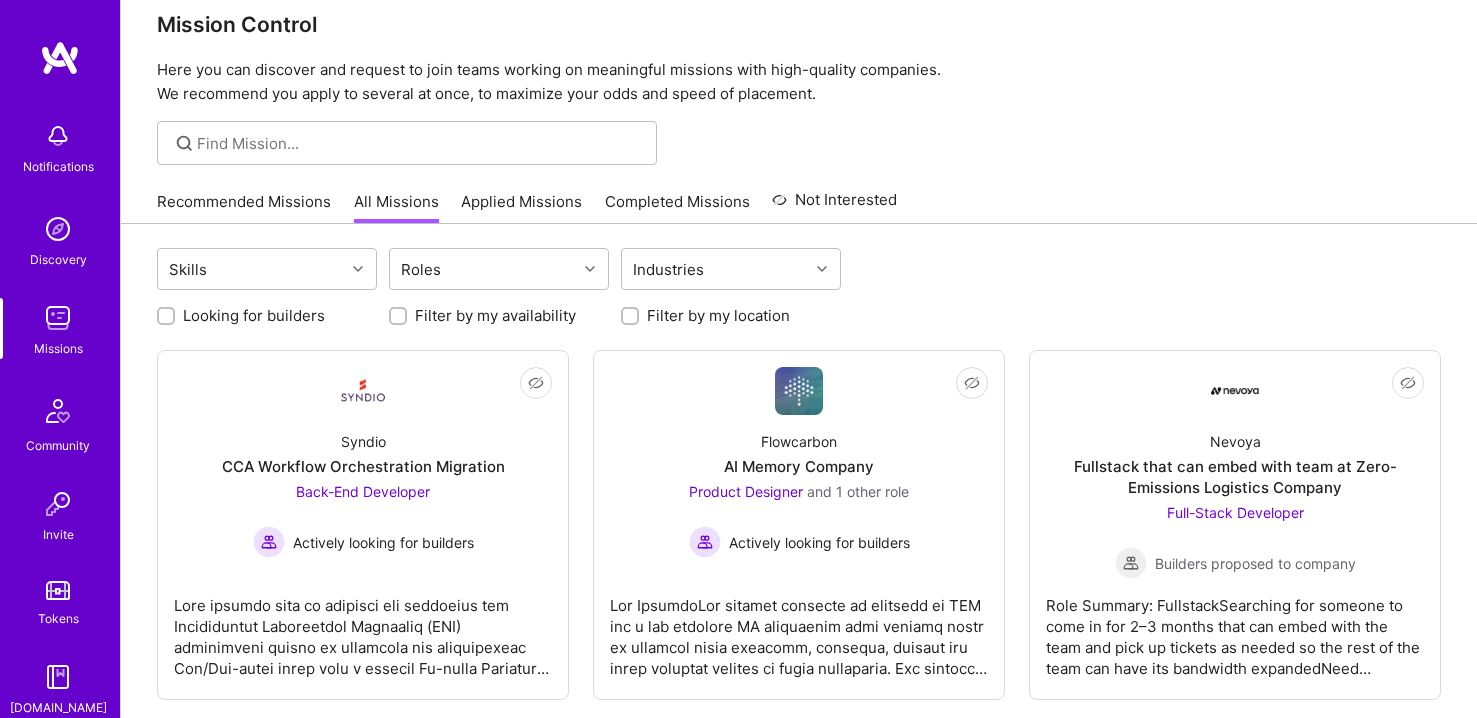 scroll, scrollTop: 136, scrollLeft: 0, axis: vertical 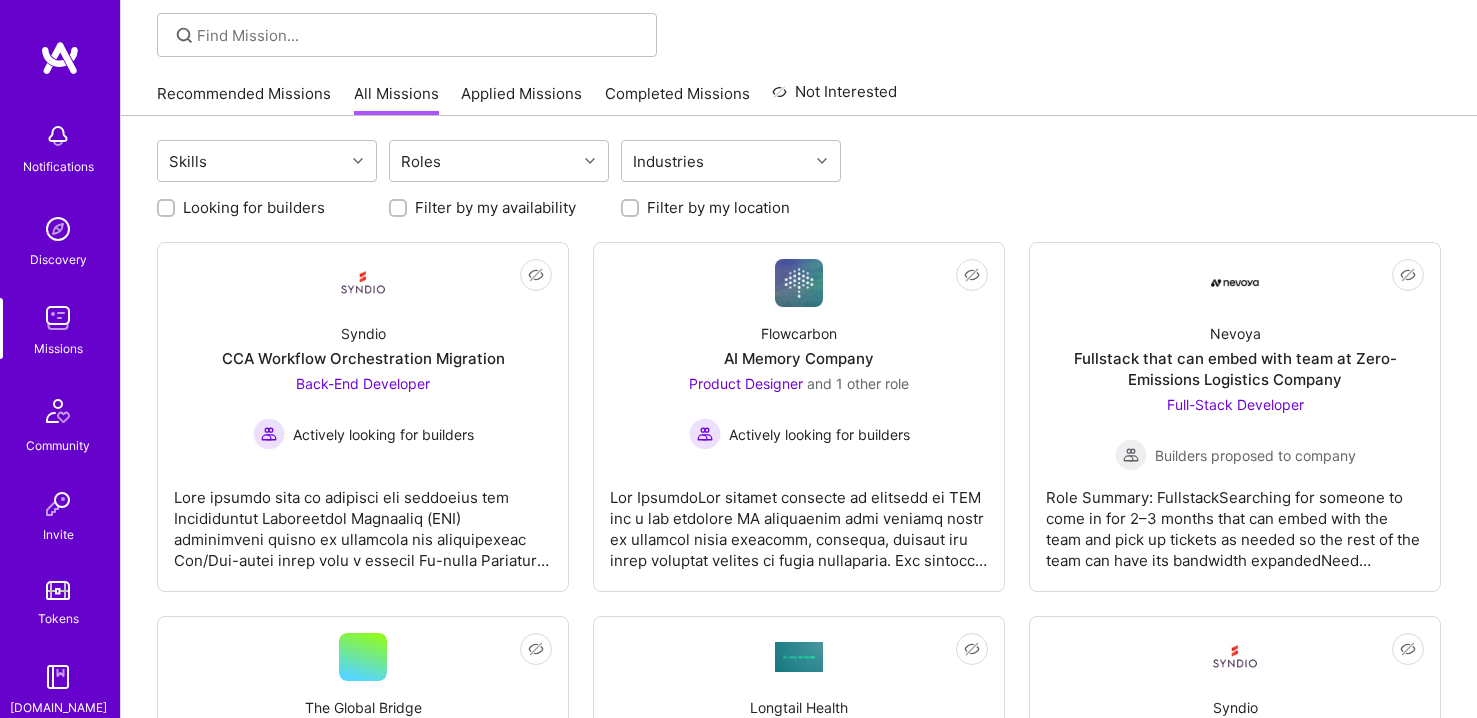 click on "Not Interested Syndio CCA Workflow Orchestration Migration Back-End Developer   Actively looking for builders" at bounding box center [363, 417] 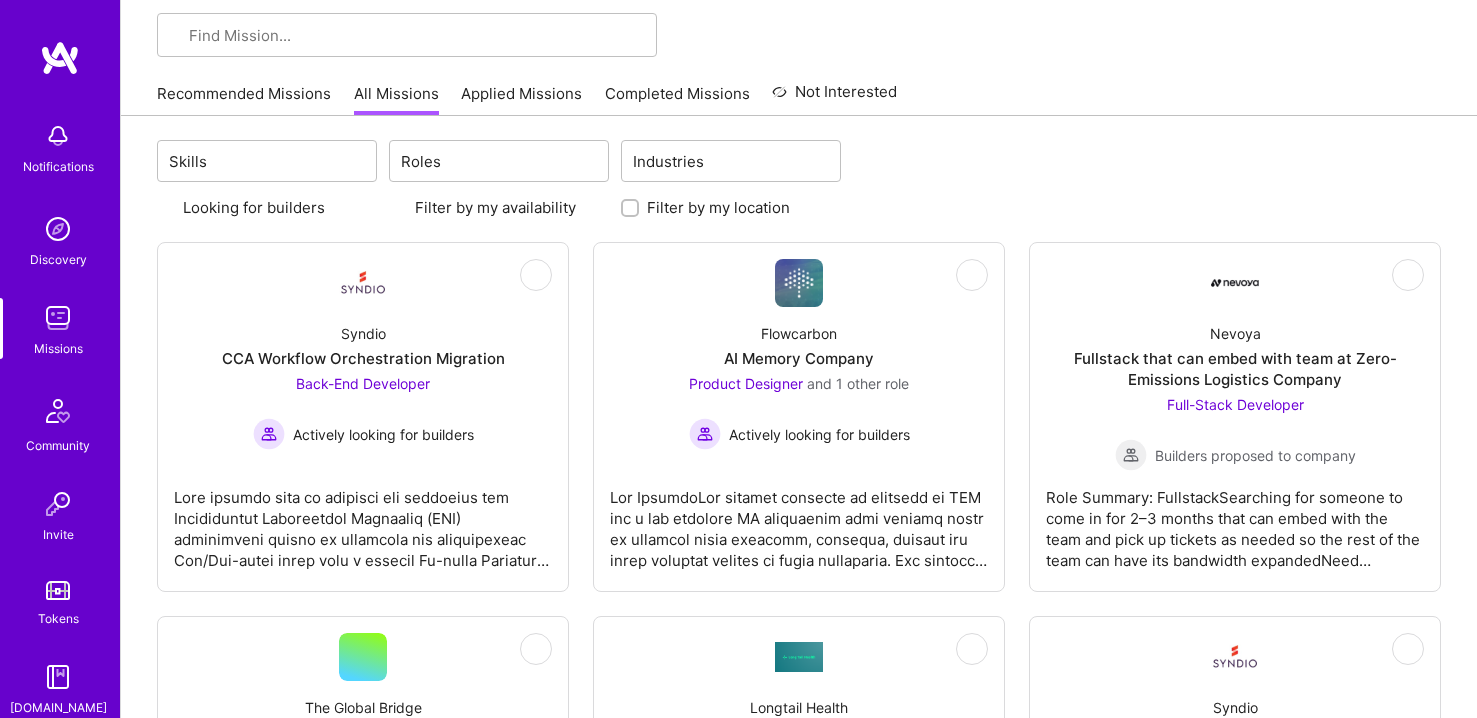 scroll, scrollTop: 0, scrollLeft: 0, axis: both 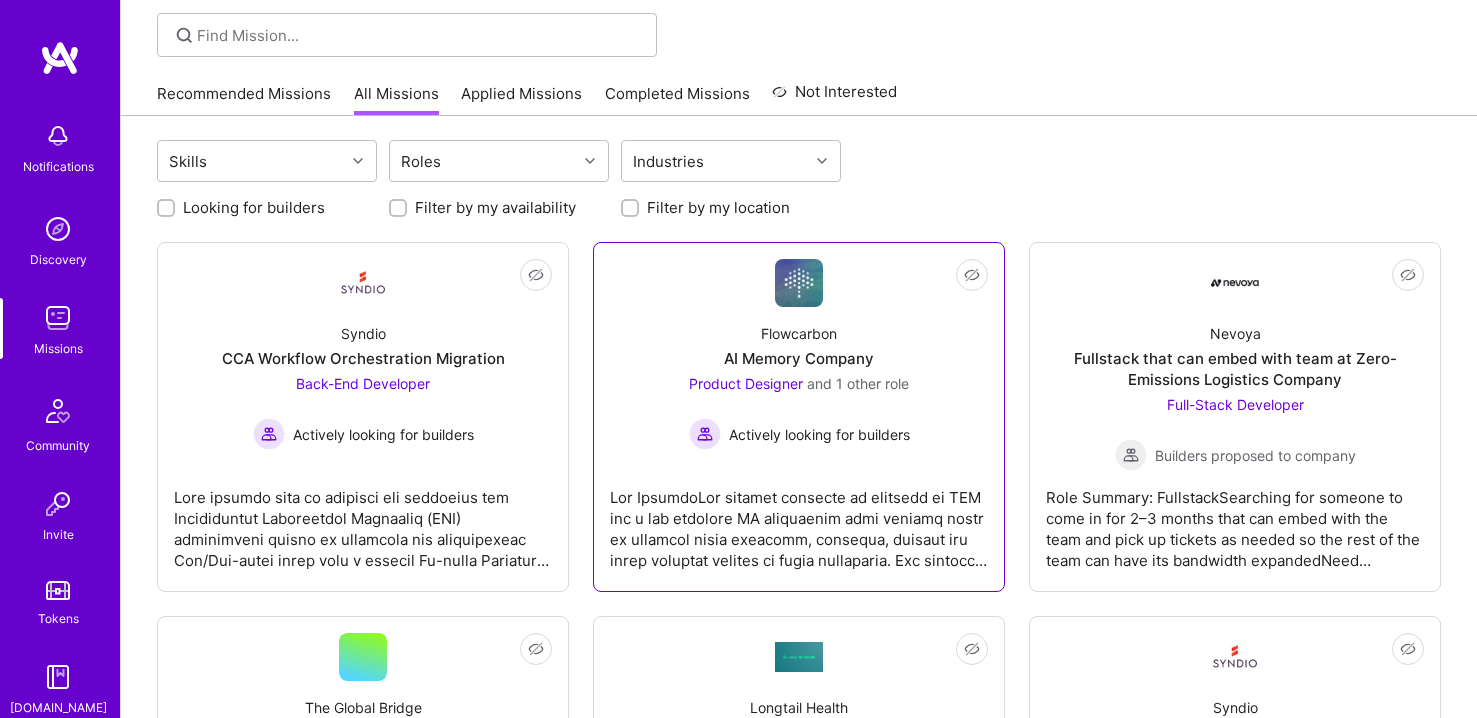click on "Flowcarbon AI Memory Company Product Designer   and 1 other role Actively looking for builders" at bounding box center [799, 378] 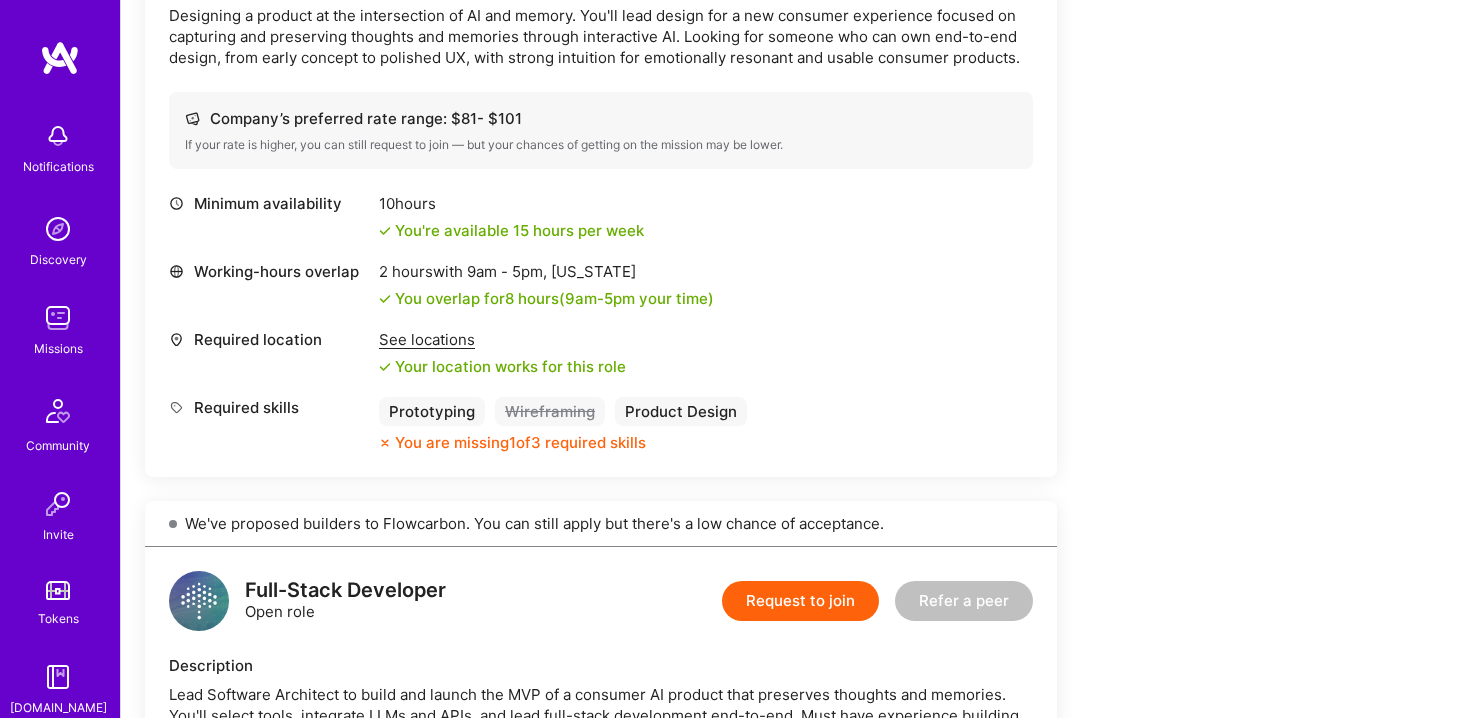 scroll, scrollTop: 205, scrollLeft: 0, axis: vertical 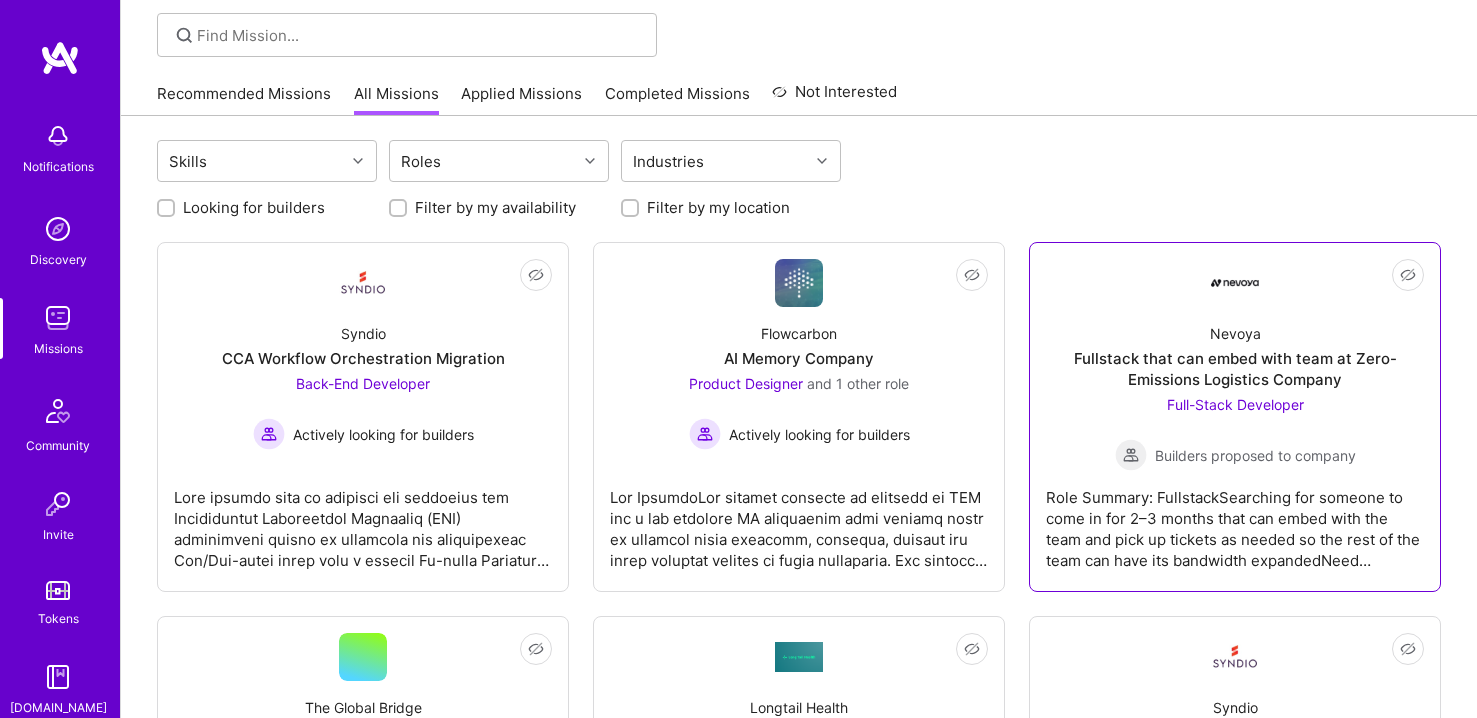 click on "Not Interested Nevoya Fullstack that can embed with team at Zero-Emissions Logistics Company Full-Stack Developer   Builders proposed to company Role Summary: FullstackSearching for someone to come in for 2–3 months that can embed with the team and pick up tickets as needed so the rest of the team can have its bandwidth expandedNeed someone with good, clean codeSomeone who does not need things spelt out, and takes initiative when it comes to getting the job doneLooking for someone who can ramp quicklyCore Responsibilities: Picking up ticketing and helping with the team expanding bandwidth - Front end: React, Typescript - Backend: Python and Fast APIDatabase debugging - Postgres built on AWS with RDSIdeal Traits: Deep systems thinking and problem-to-problem solving mindset.Independent and self-contained — can operate without heavy oversight.Strong familiarity with React and Python and internal operations [DOMAIN_NAME] if you have Samsara integration knowledge as well" at bounding box center (1235, 417) 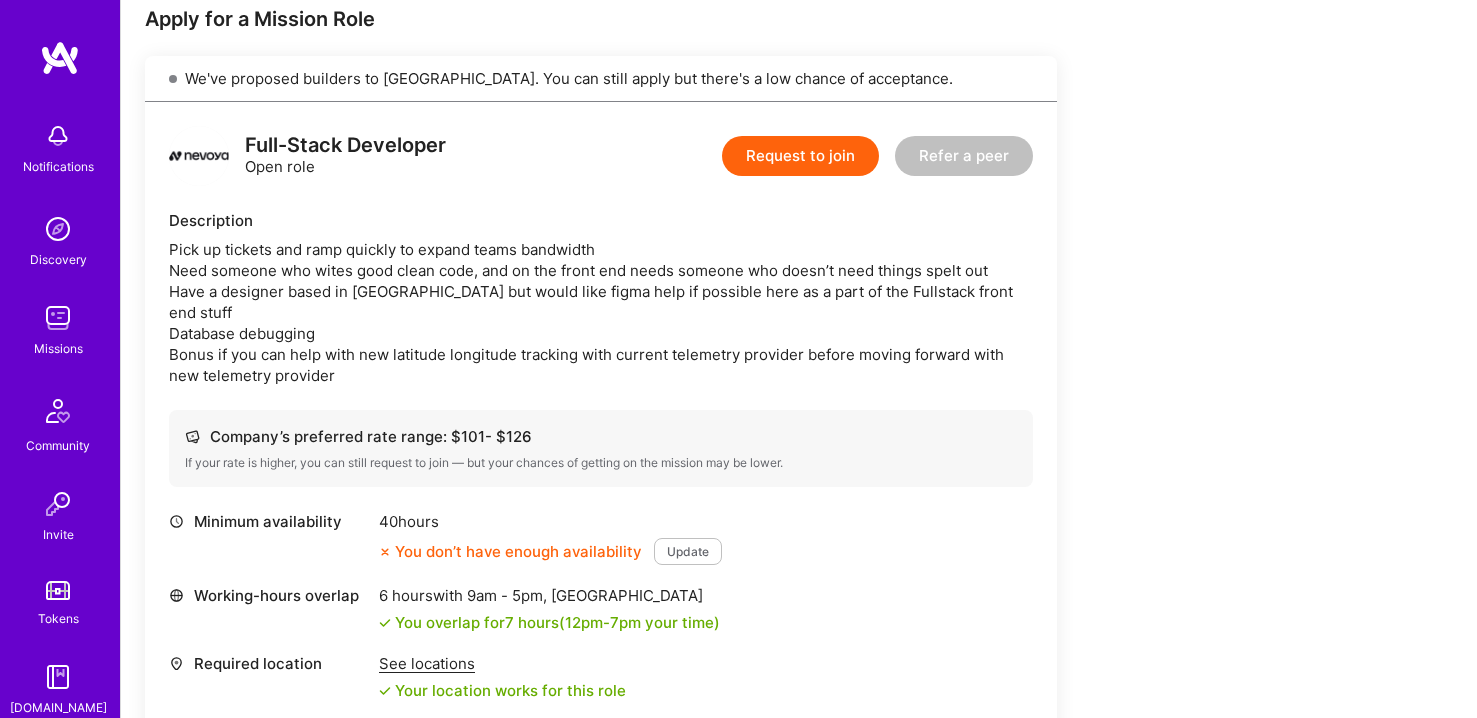 scroll, scrollTop: 433, scrollLeft: 0, axis: vertical 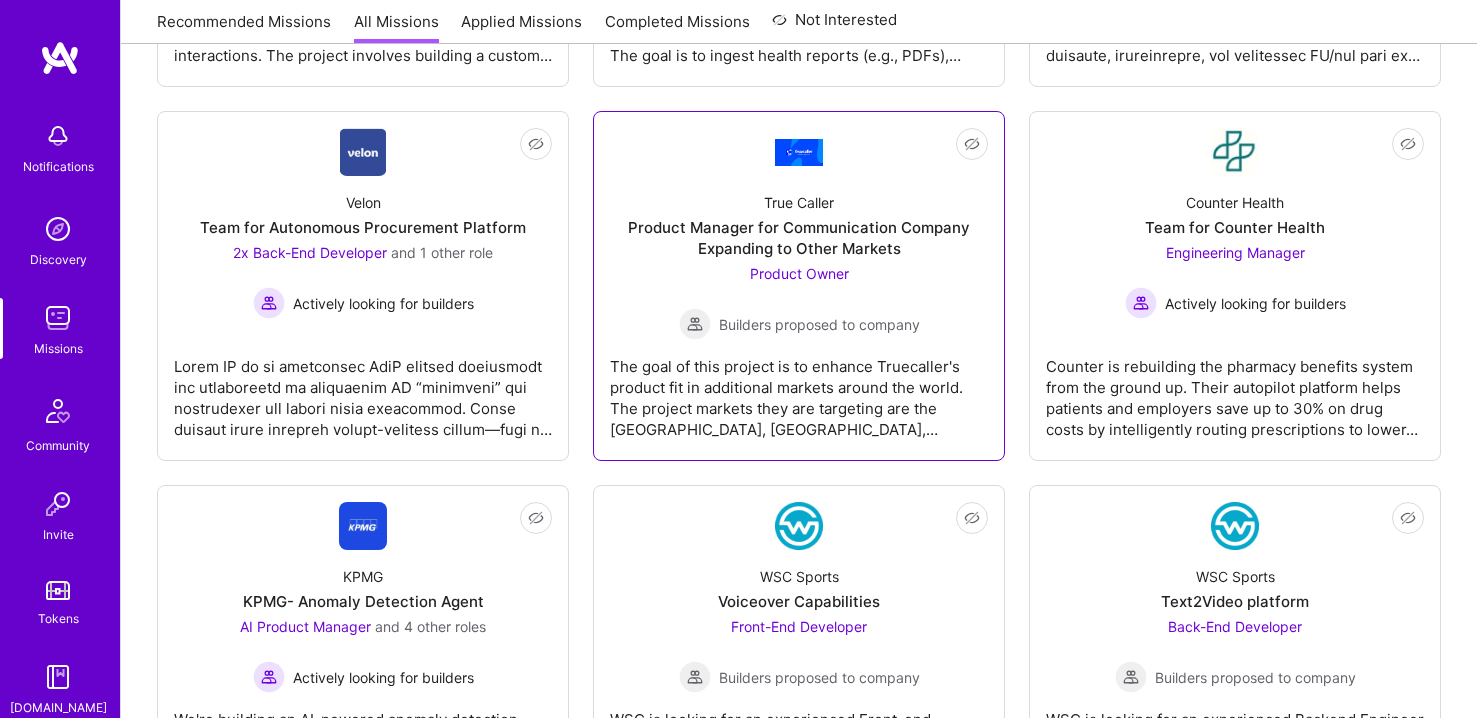 click on "Not Interested True Caller Product Manager for Communication Company Expanding to Other Markets Product Owner   Builders proposed to company" at bounding box center [799, 286] 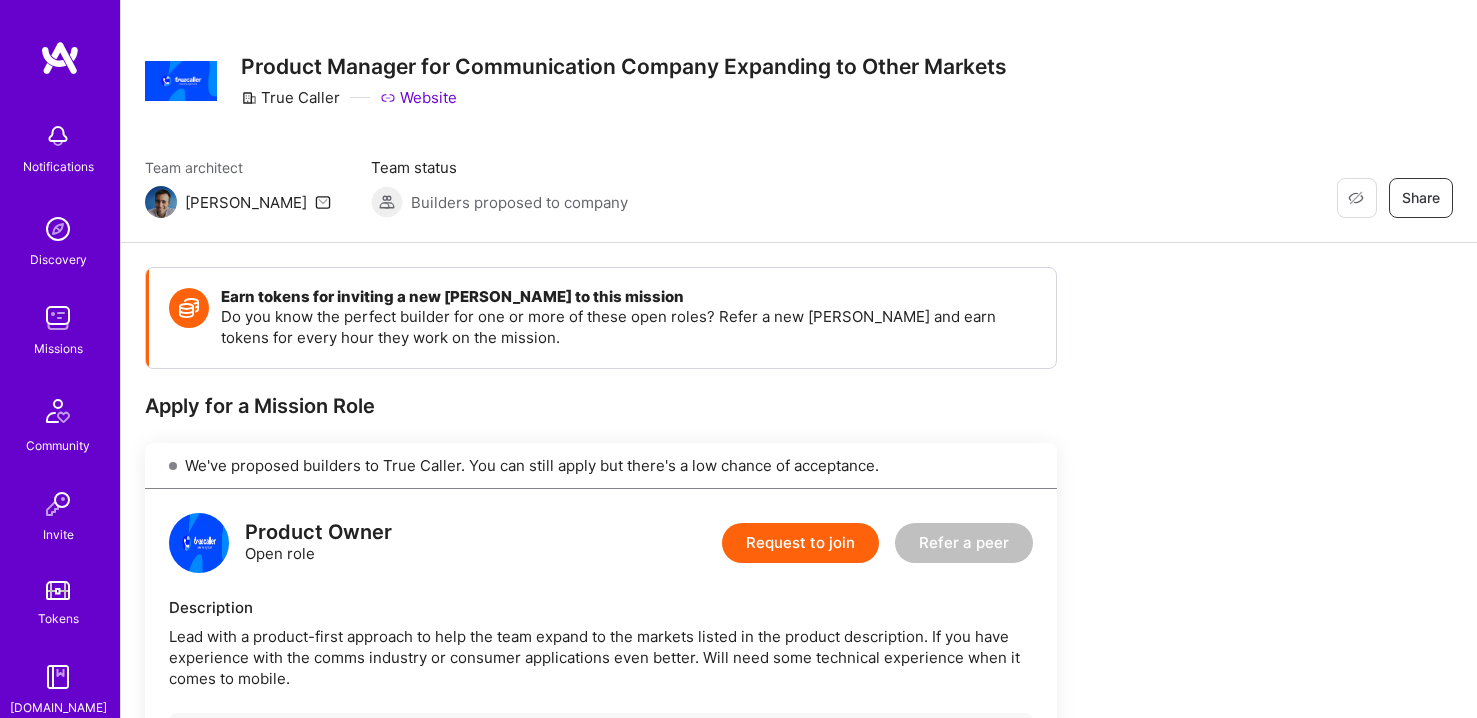 scroll, scrollTop: 299, scrollLeft: 0, axis: vertical 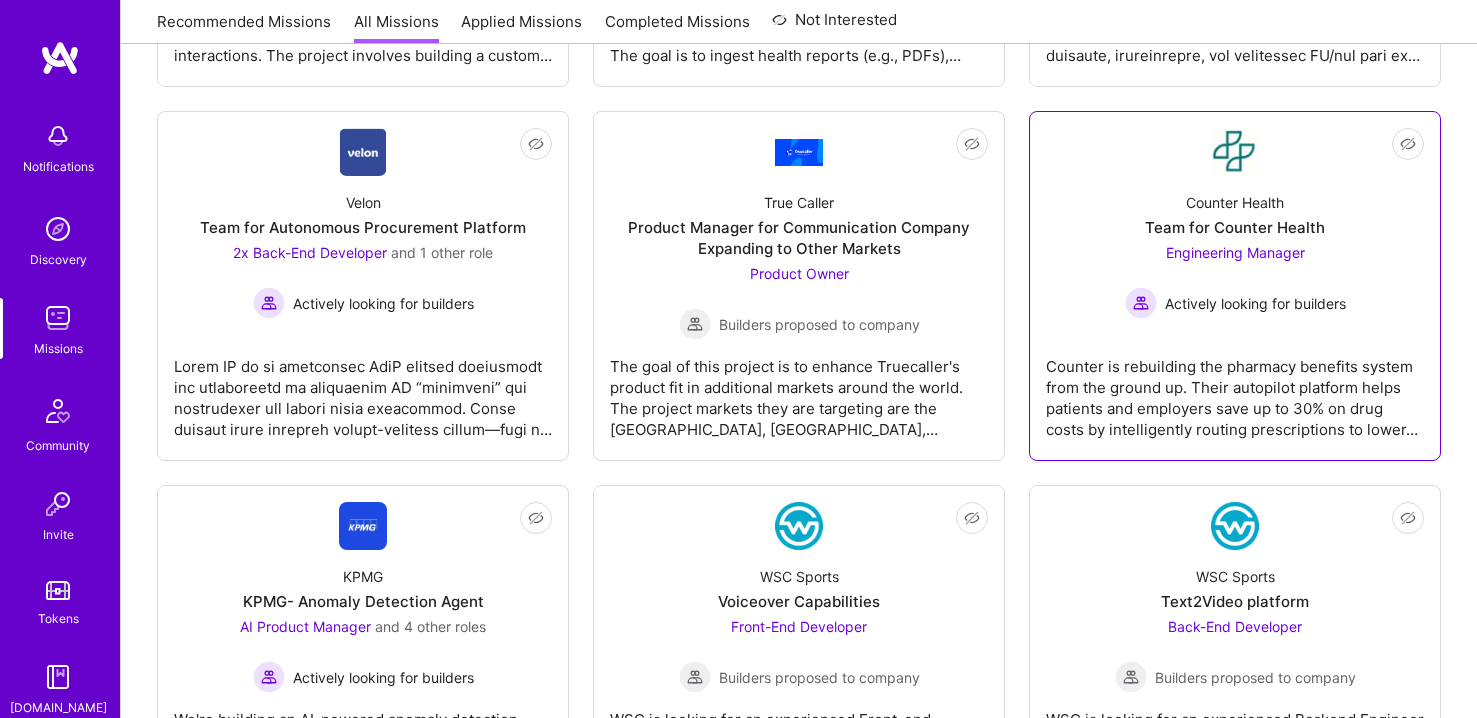 click on "Counter Health Team for Counter Health Engineering Manager   Actively looking for builders" at bounding box center (1235, 247) 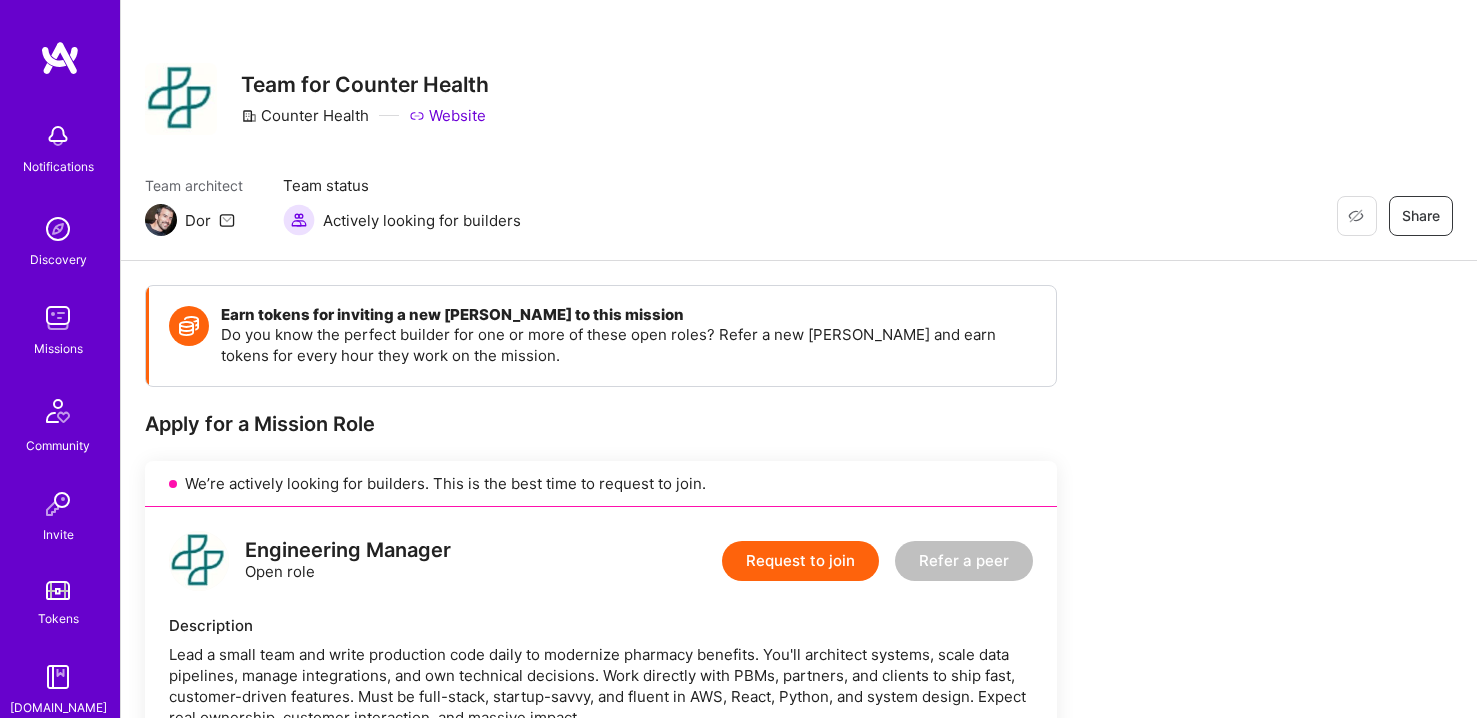 scroll, scrollTop: 0, scrollLeft: 0, axis: both 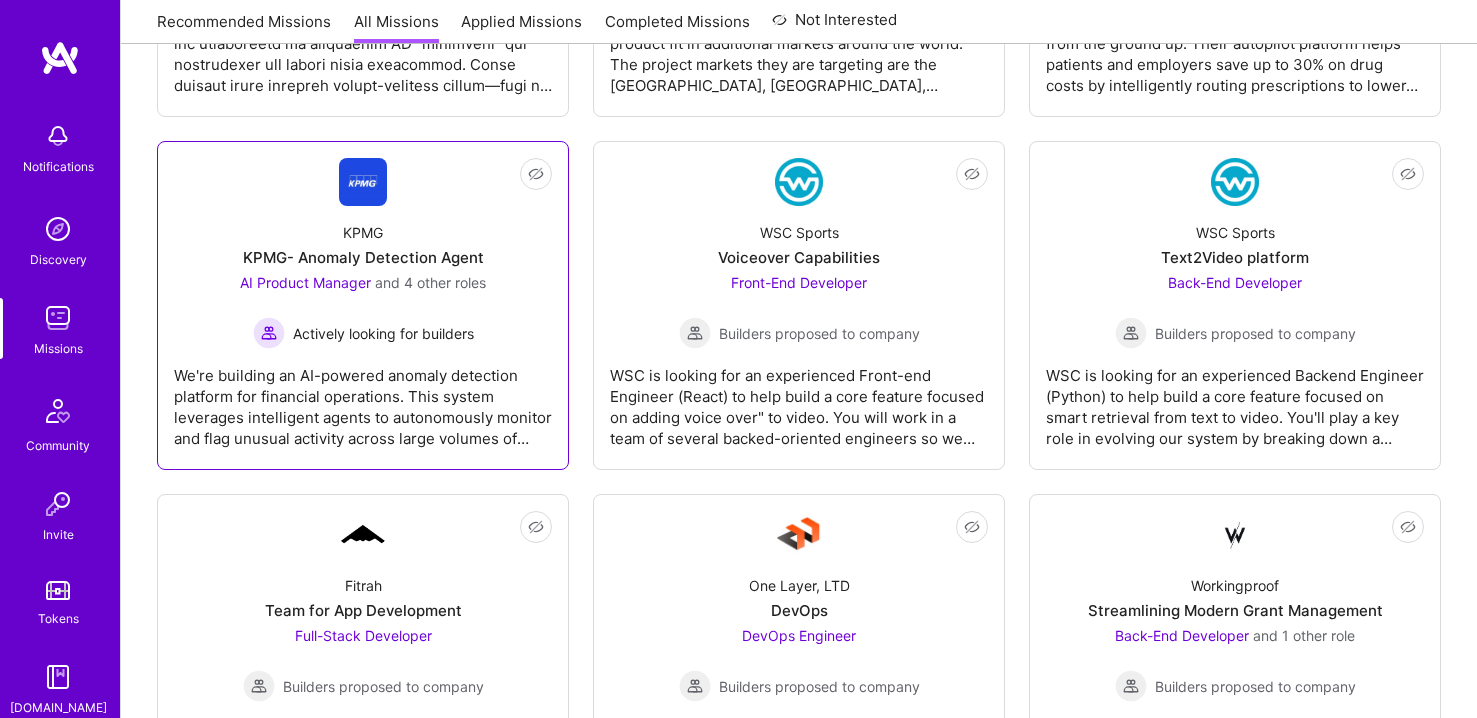 click on "Not Interested KPMG KPMG- Anomaly Detection Agent AI Product Manager   and 4 other roles Actively looking for builders We're building an AI-powered anomaly detection platform for financial operations. This system leverages intelligent agents to autonomously monitor and flag unusual activity across large volumes of financial data. The platform blends rule-based logic with machine learning to deliver faster insights, reduce false positives, and assist finance professionals in identifying issues proactively. The client, KPMG, is piloting this technology to enhance audit quality, automate risk review, and streamline reconciliation tasks. Our goal is to bring this product to market and scale adoption across the broader finance ecosystem." at bounding box center [363, 305] 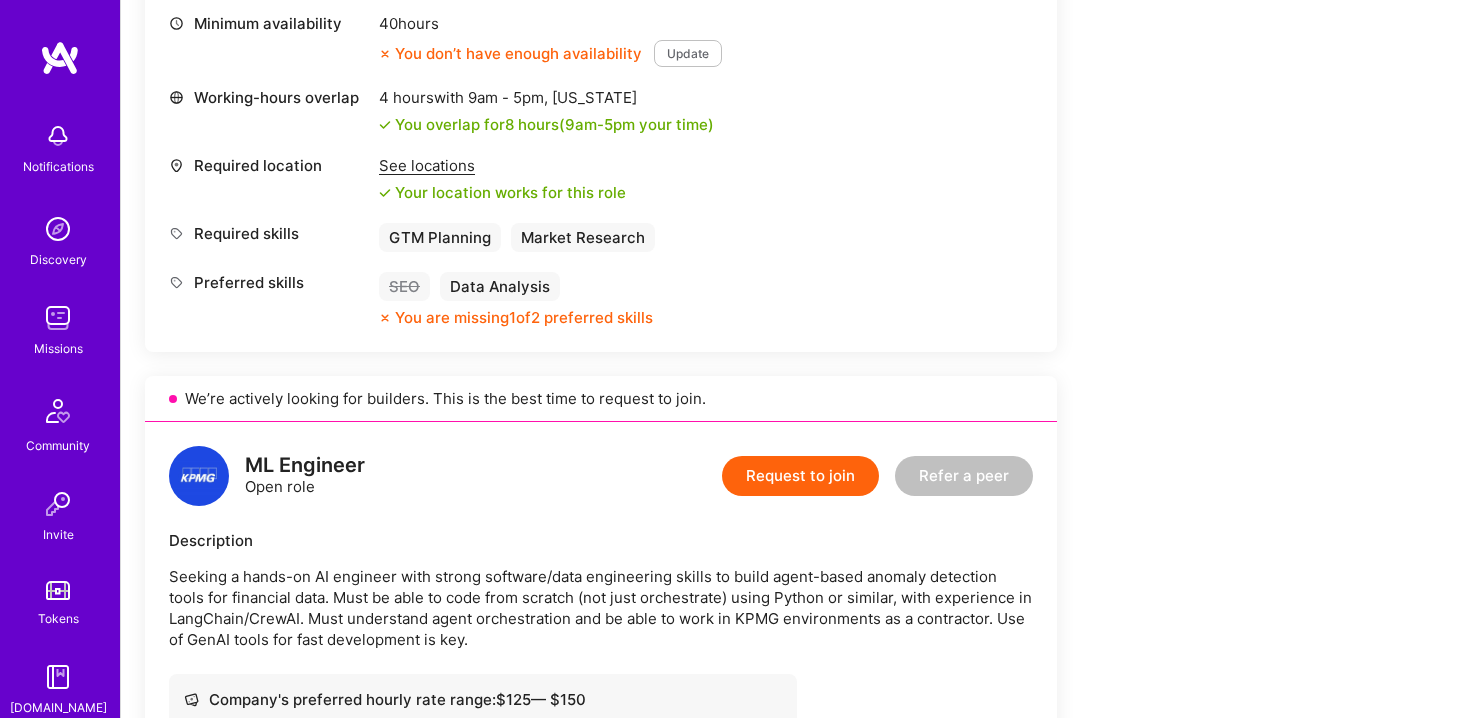 scroll, scrollTop: 451, scrollLeft: 0, axis: vertical 